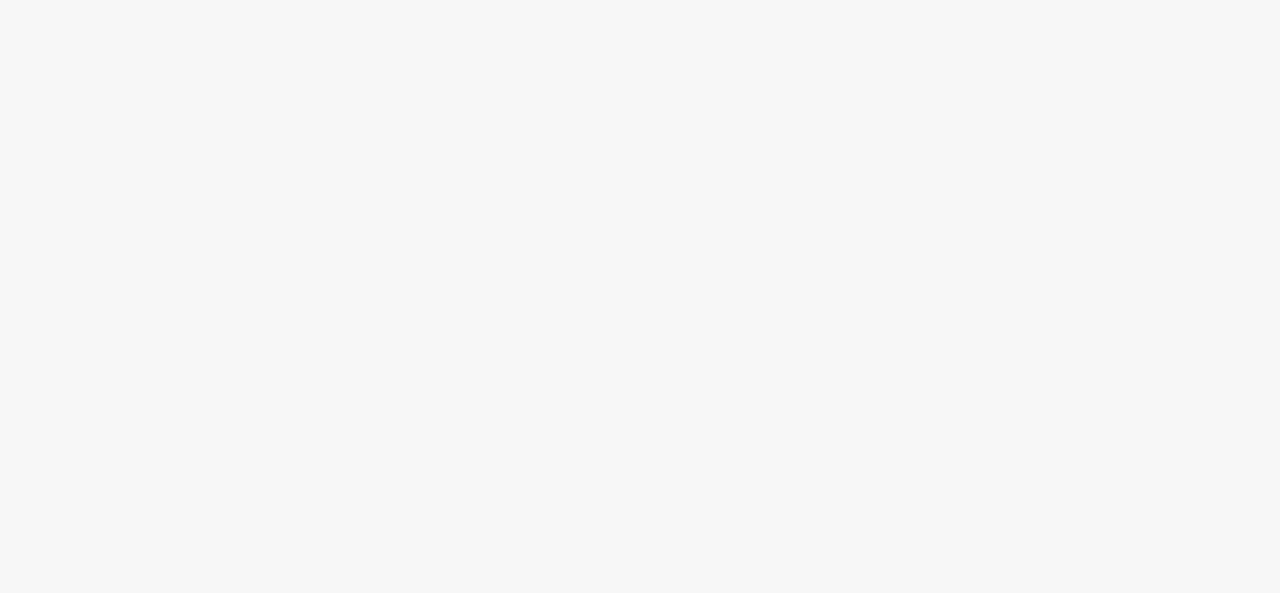 scroll, scrollTop: 0, scrollLeft: 0, axis: both 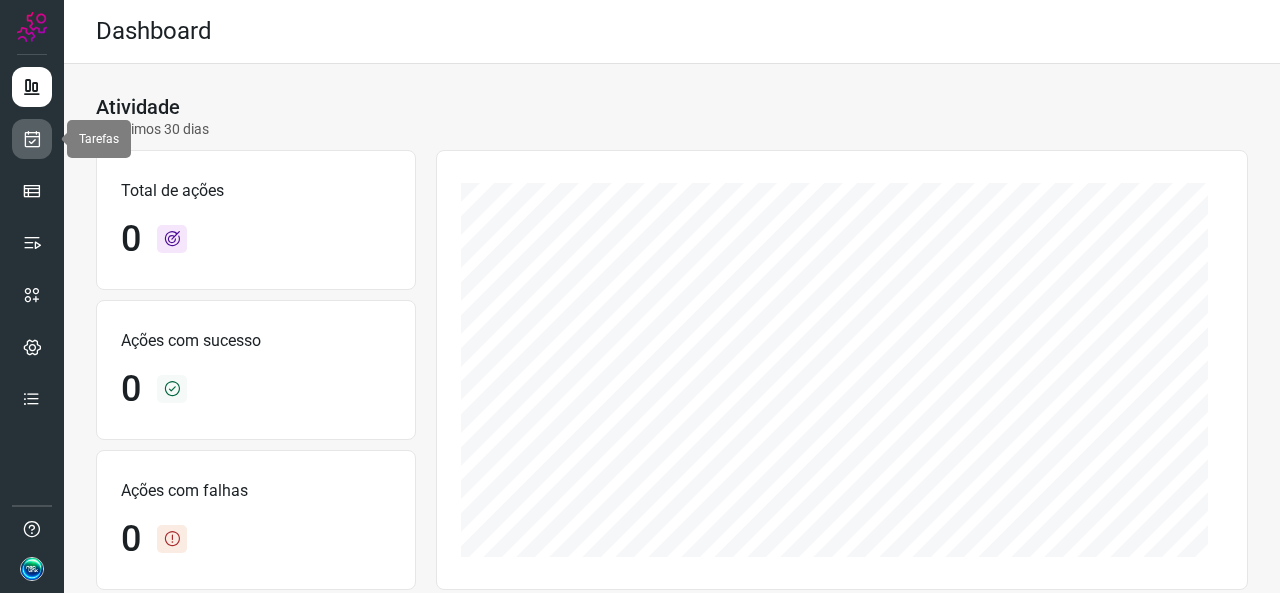 click at bounding box center (32, 139) 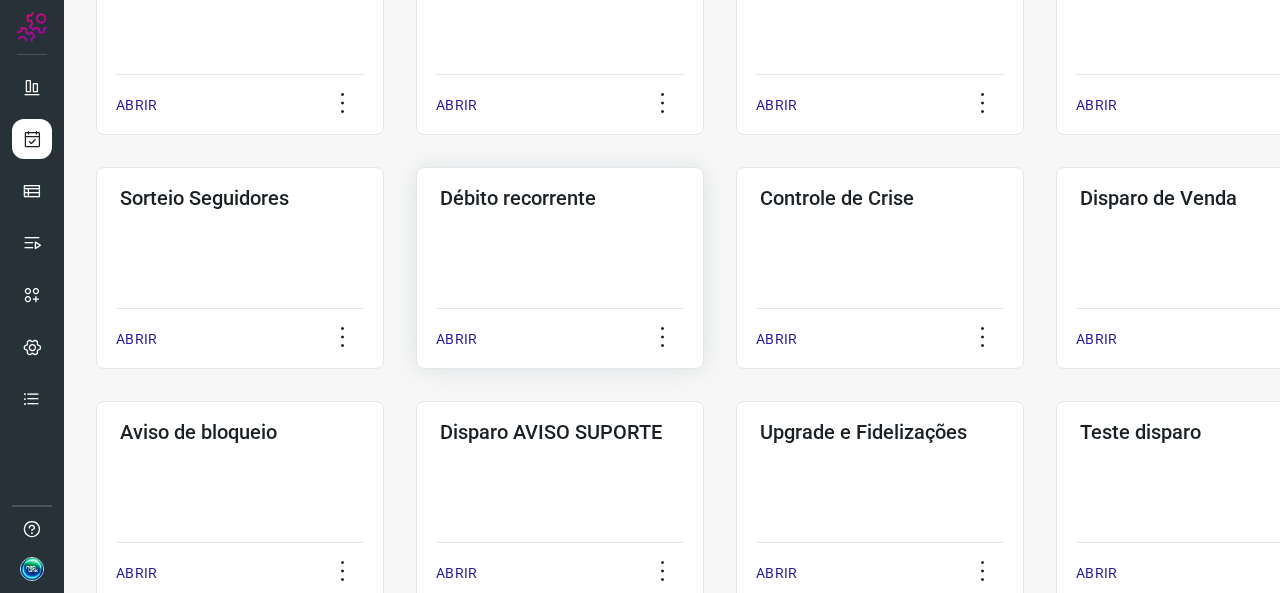 scroll, scrollTop: 520, scrollLeft: 0, axis: vertical 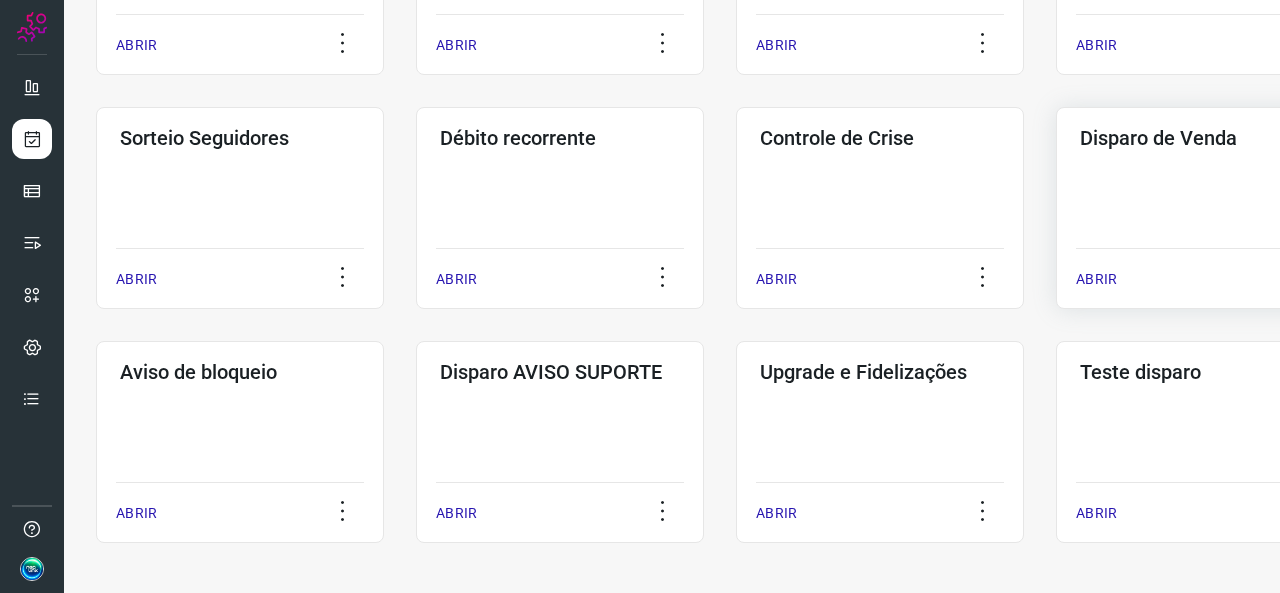 click on "Disparo de Venda  ABRIR" 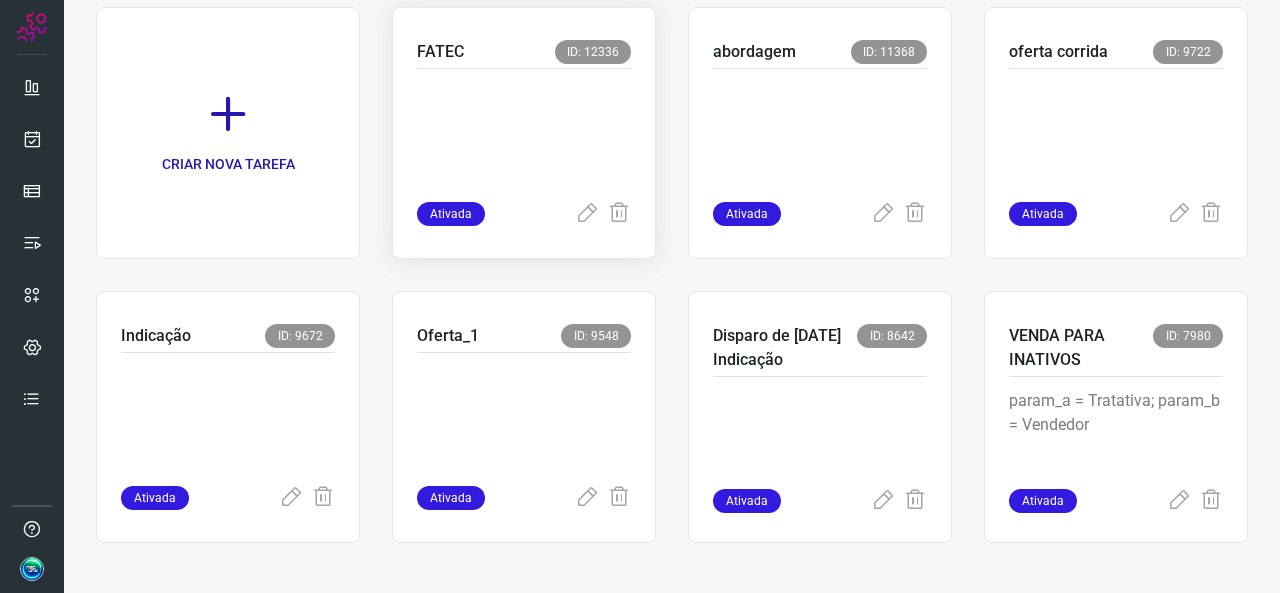 click at bounding box center (524, 131) 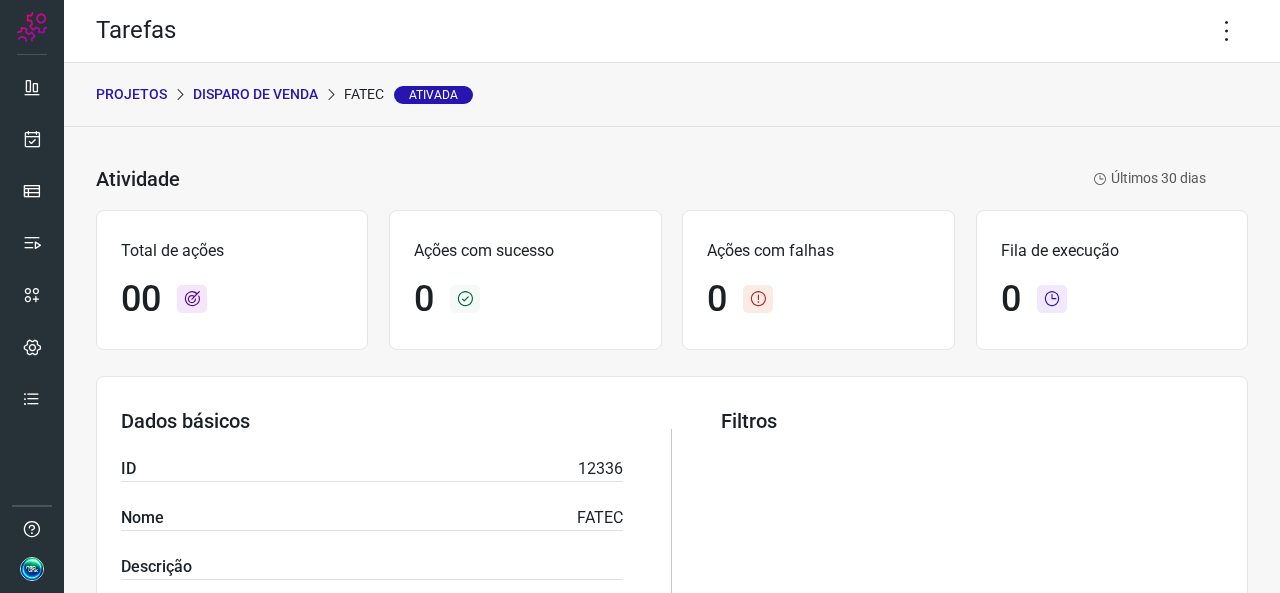 scroll, scrollTop: 0, scrollLeft: 0, axis: both 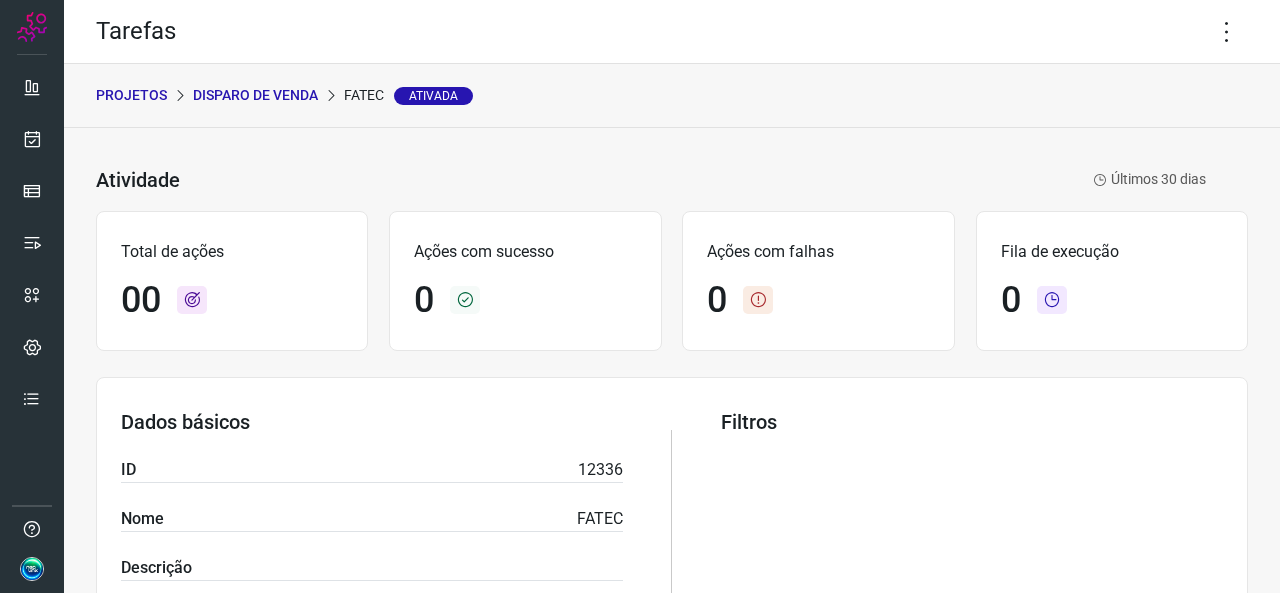click on "FATEC  Ativada" at bounding box center [408, 95] 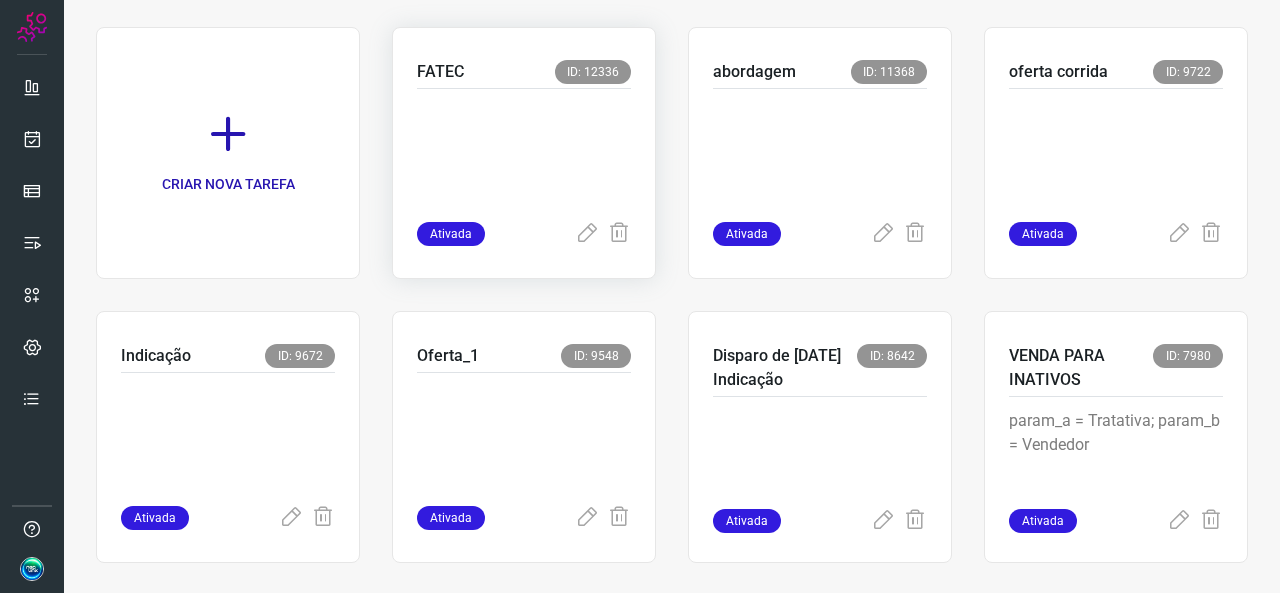scroll, scrollTop: 152, scrollLeft: 0, axis: vertical 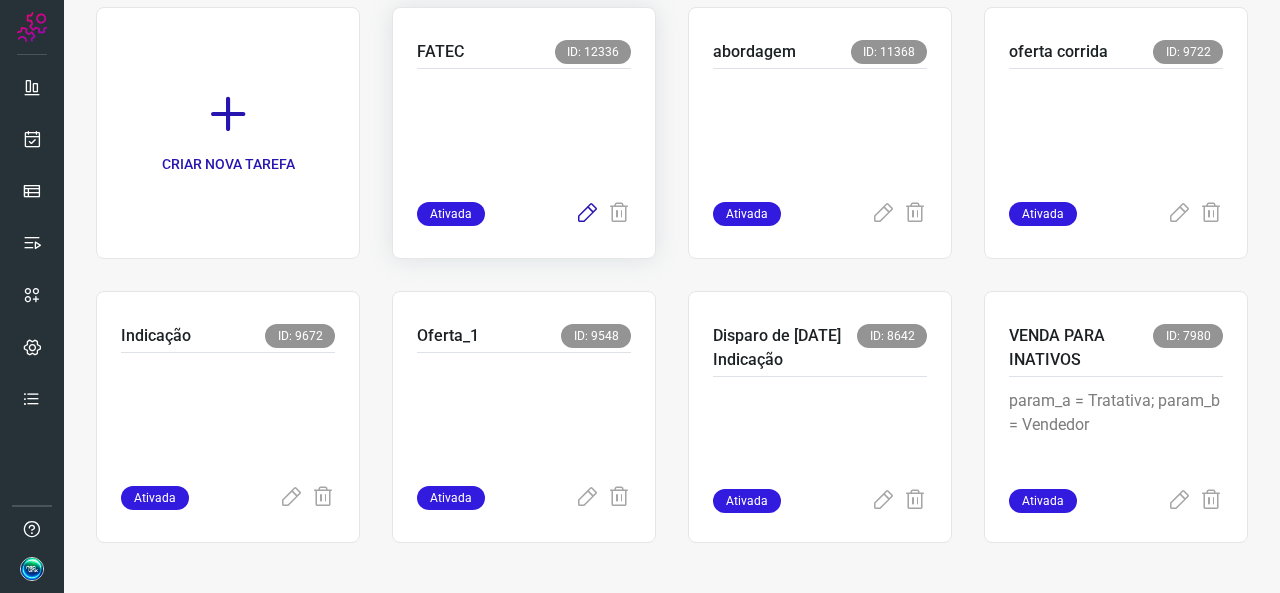 click at bounding box center [587, 214] 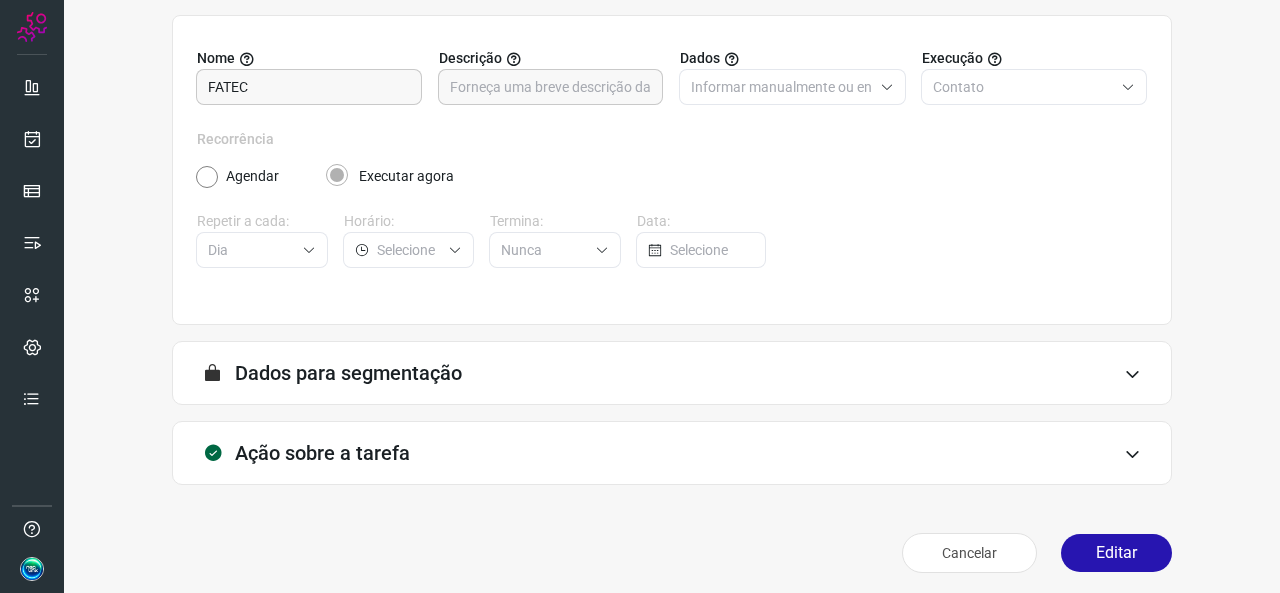 scroll, scrollTop: 188, scrollLeft: 0, axis: vertical 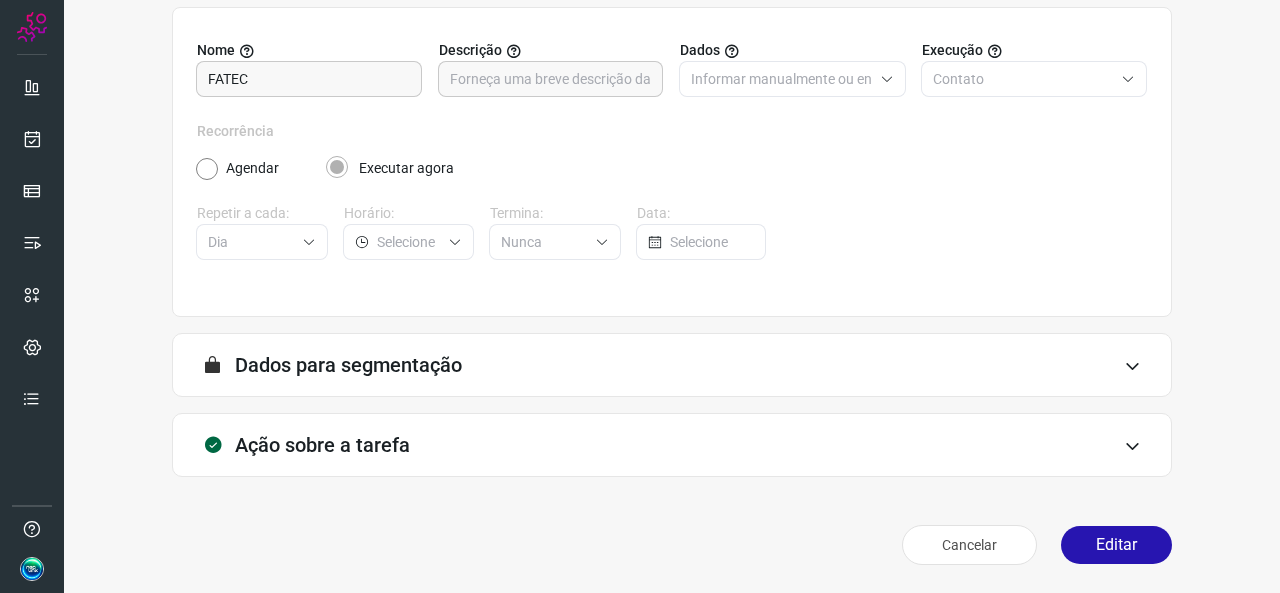 click on "A segmentação de dados está desabilitada porque a opção de envio manual foi selecionada na etapa Informações. Você poderá enviar os dados assim que criar a tarefa. Dados para segmentação" at bounding box center [672, 365] 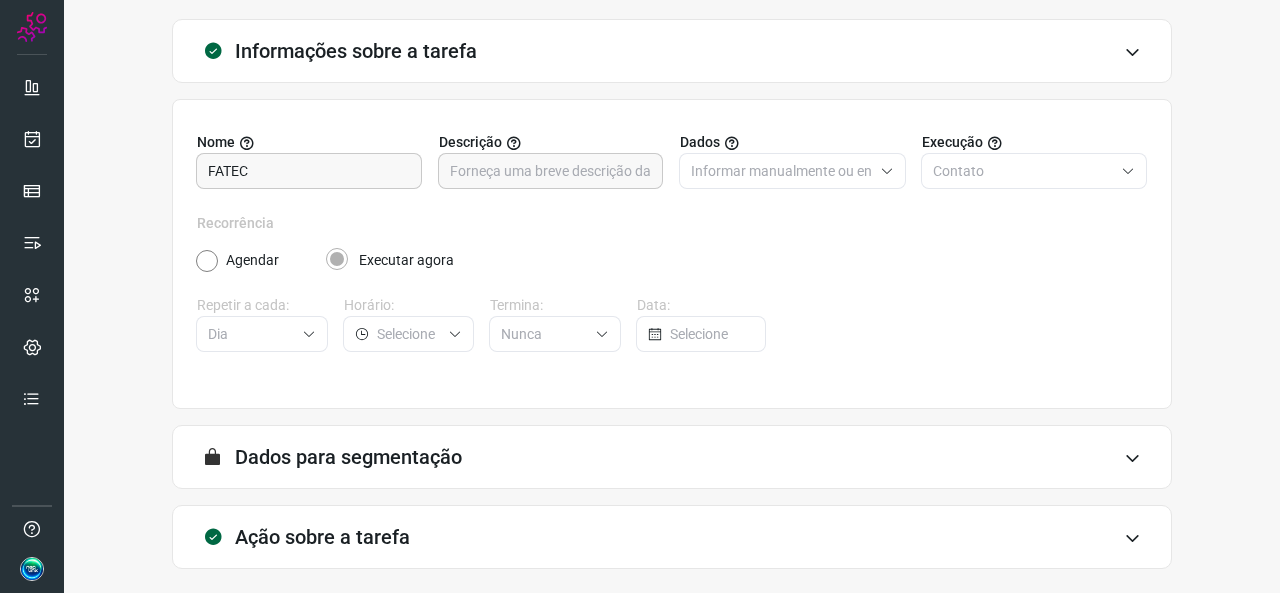 scroll, scrollTop: 0, scrollLeft: 0, axis: both 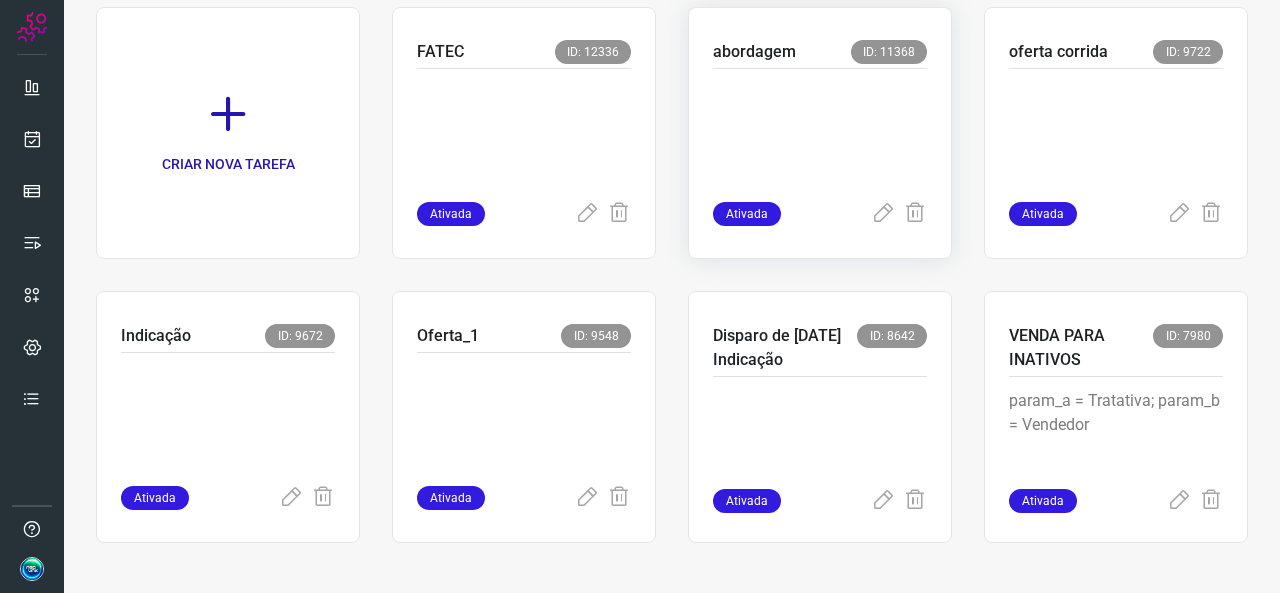 click at bounding box center [820, 131] 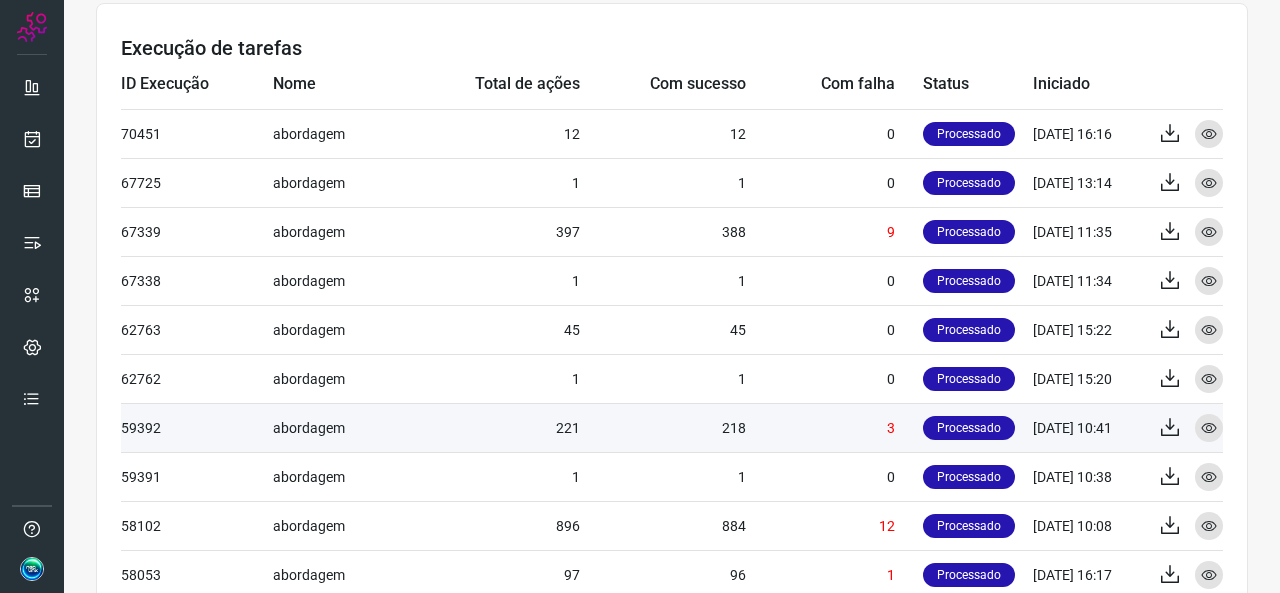 scroll, scrollTop: 881, scrollLeft: 0, axis: vertical 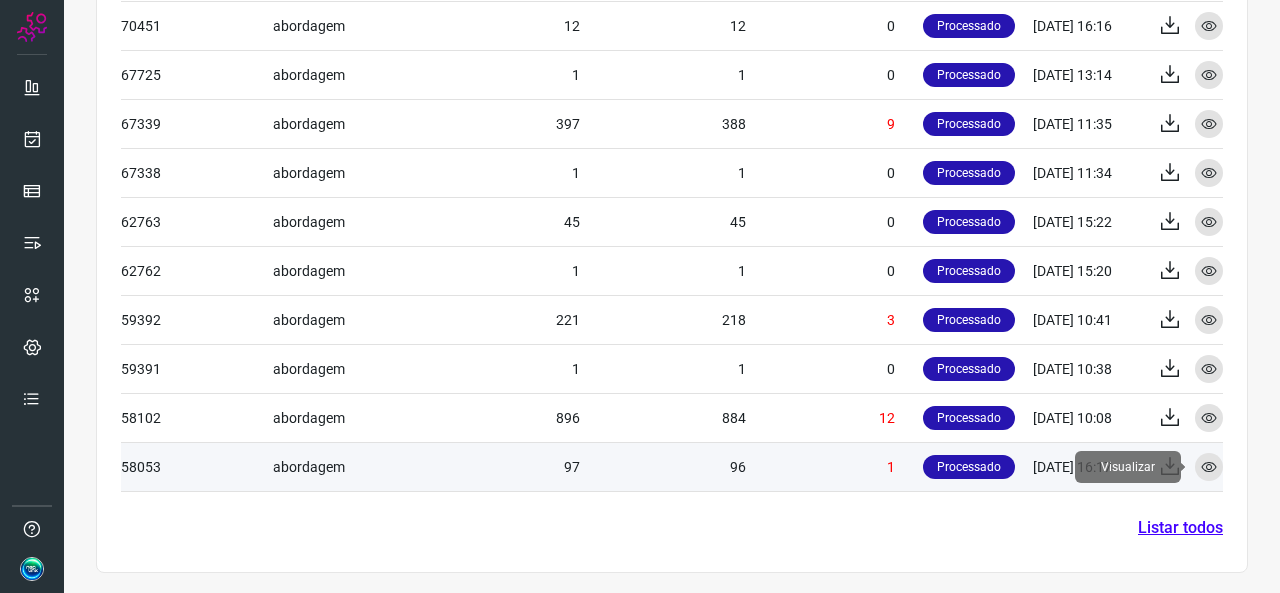 click at bounding box center (1209, 467) 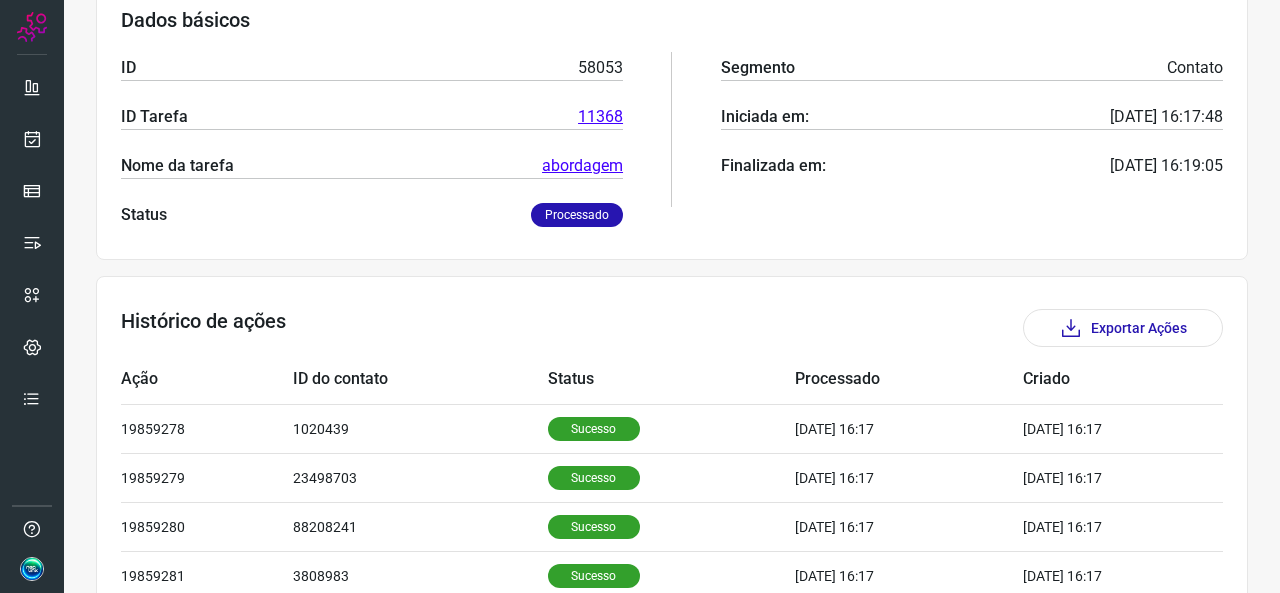 scroll, scrollTop: 322, scrollLeft: 0, axis: vertical 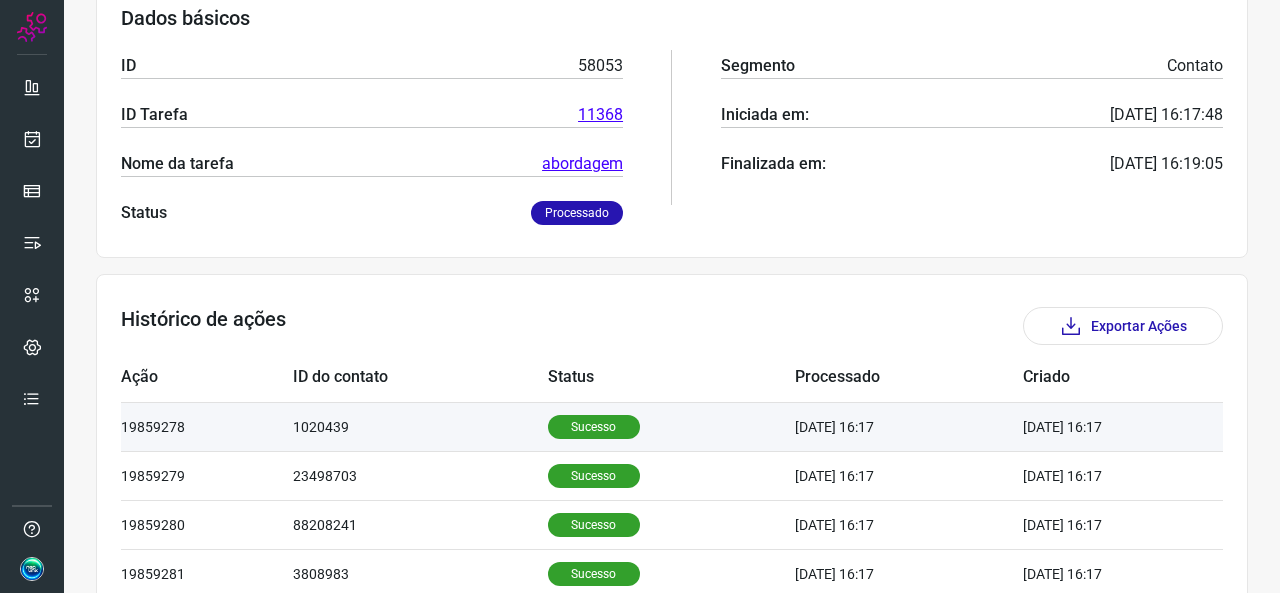 click on "1020439" at bounding box center [420, 426] 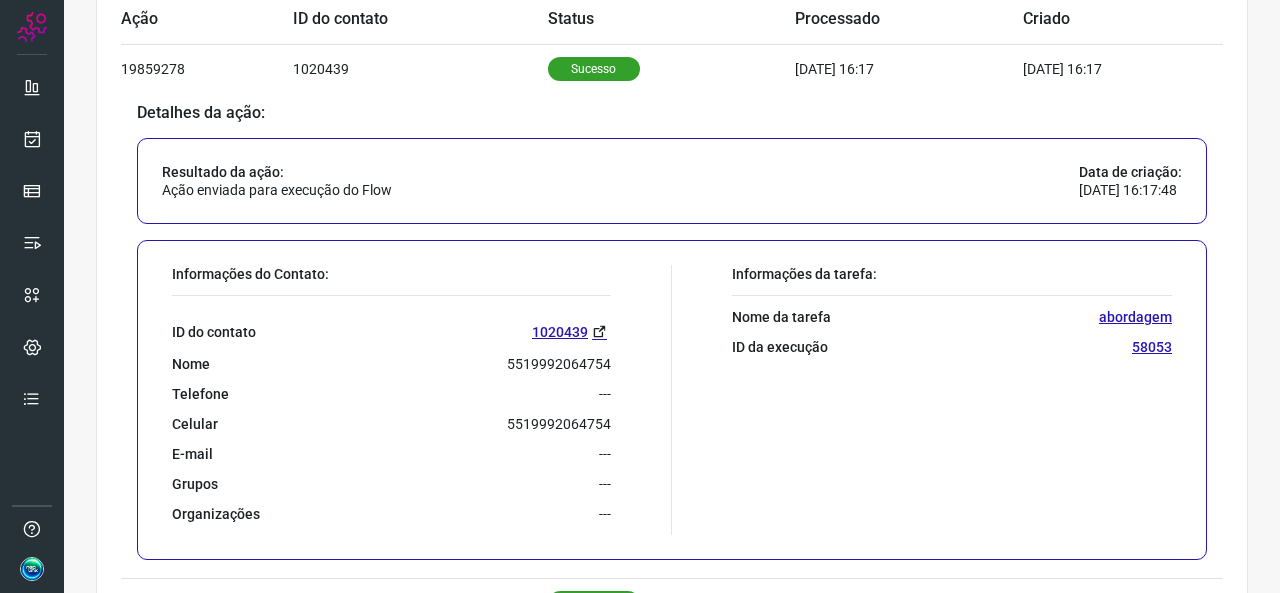 scroll, scrollTop: 722, scrollLeft: 0, axis: vertical 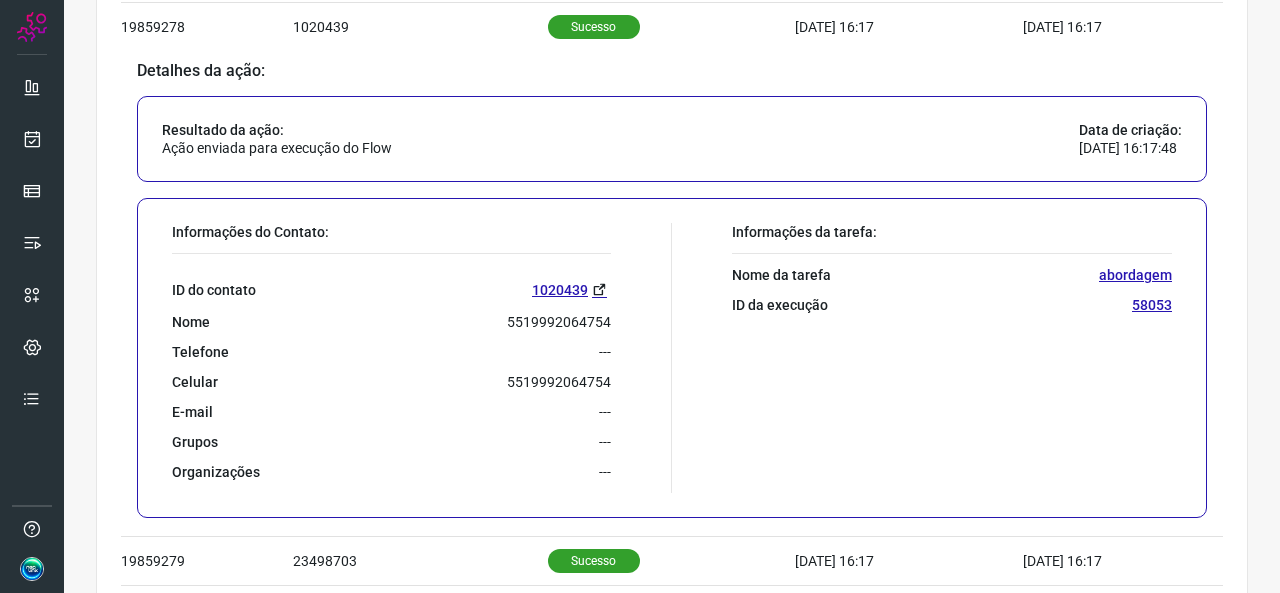click on "abordagem" at bounding box center (1135, 275) 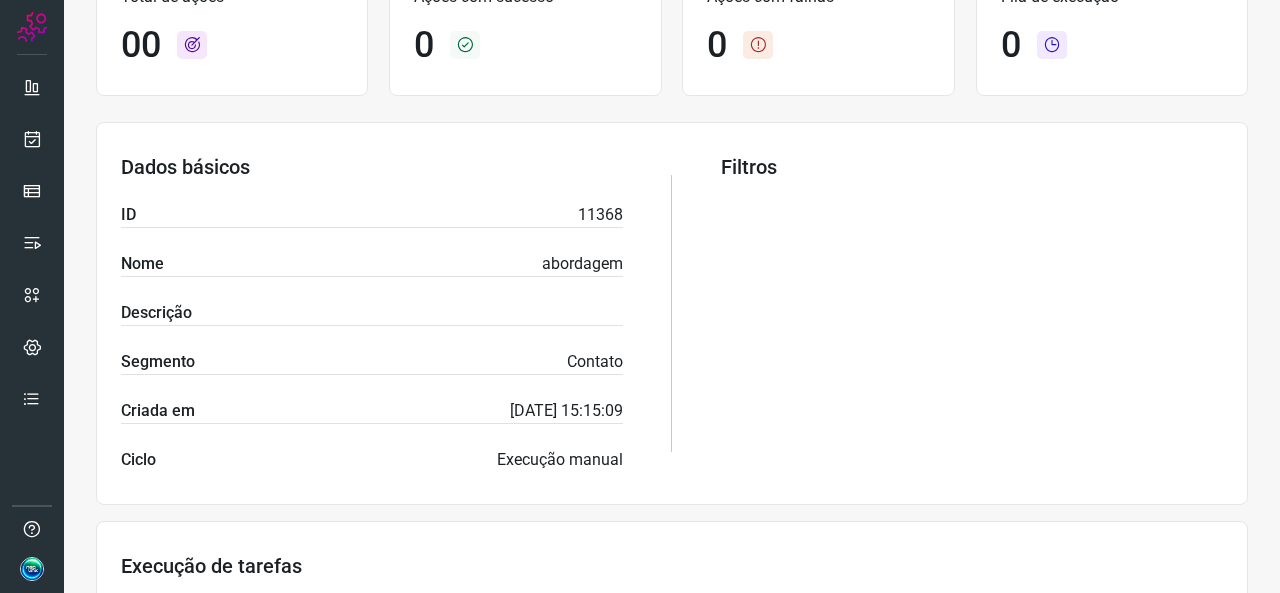 scroll, scrollTop: 0, scrollLeft: 0, axis: both 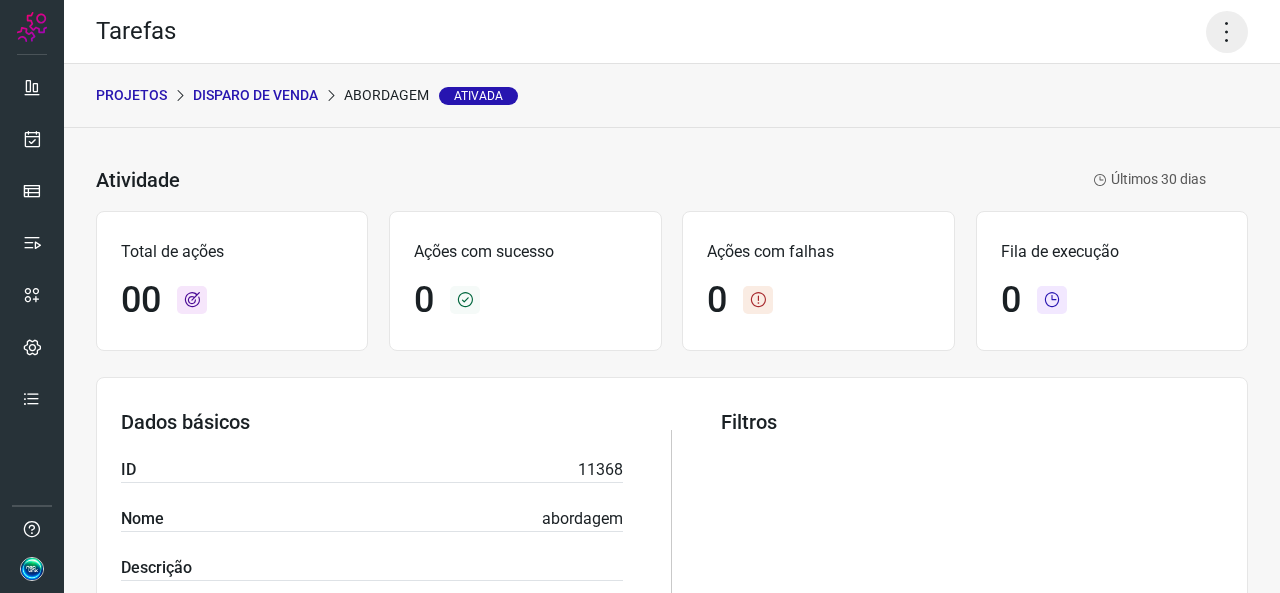 click 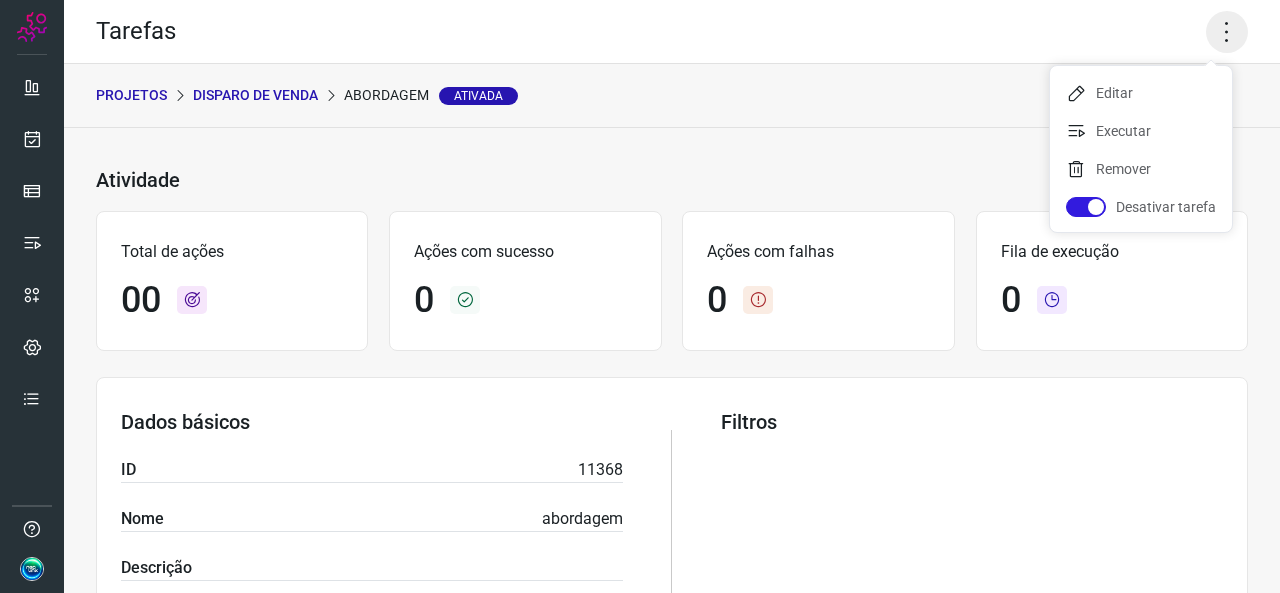 click 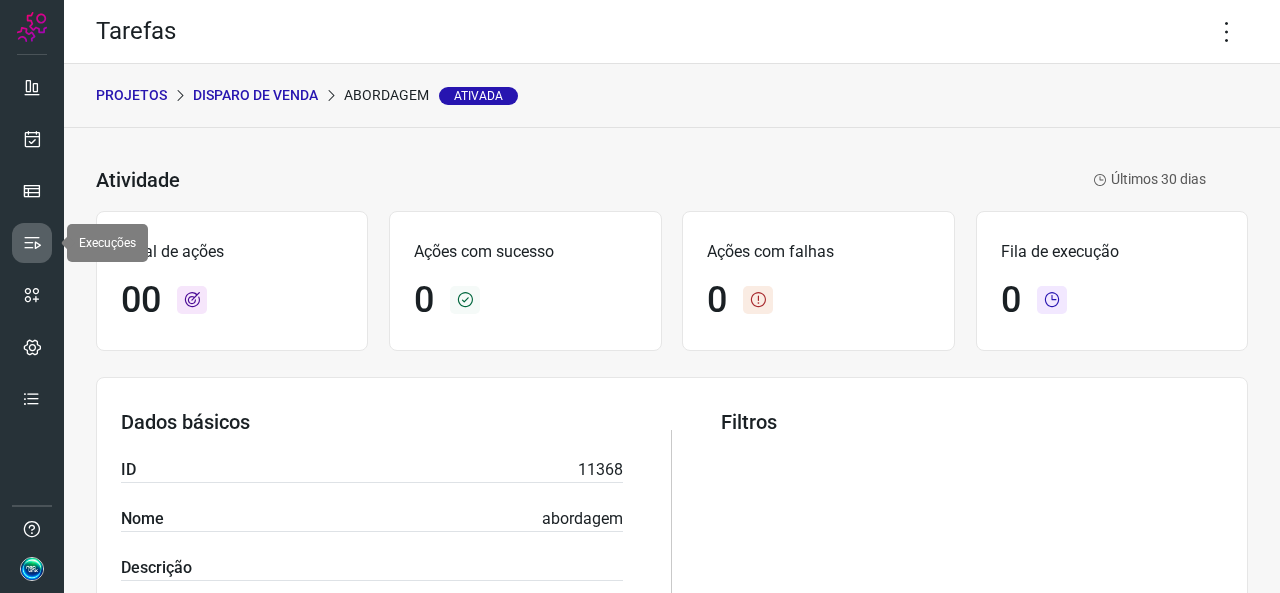 click at bounding box center (32, 243) 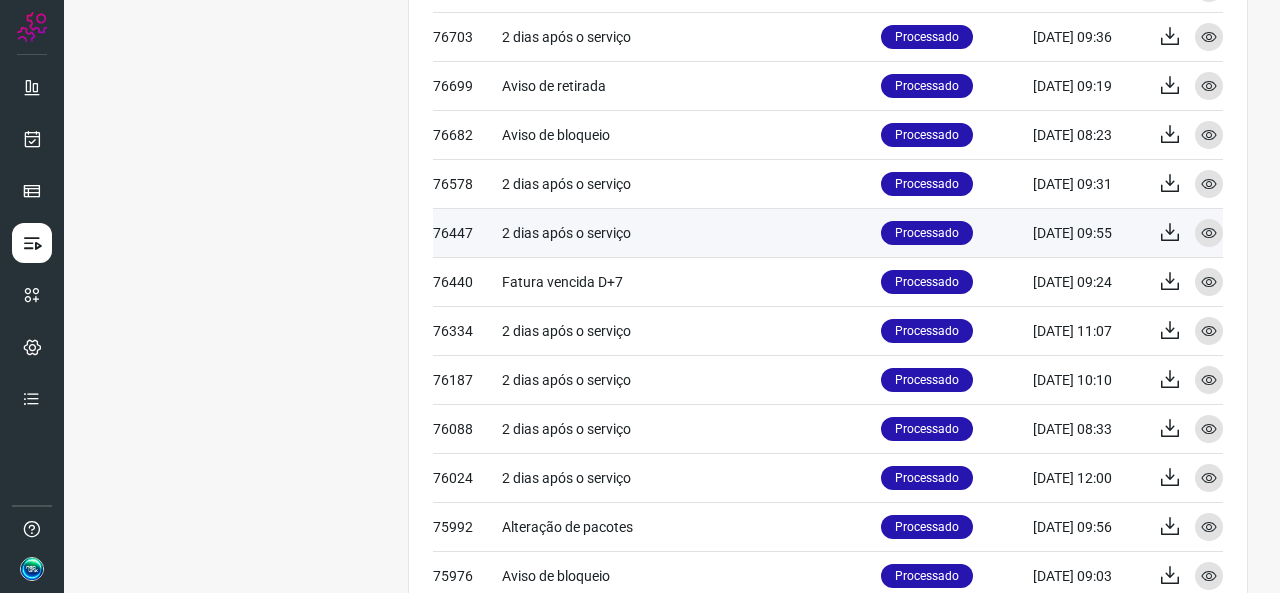 scroll, scrollTop: 927, scrollLeft: 0, axis: vertical 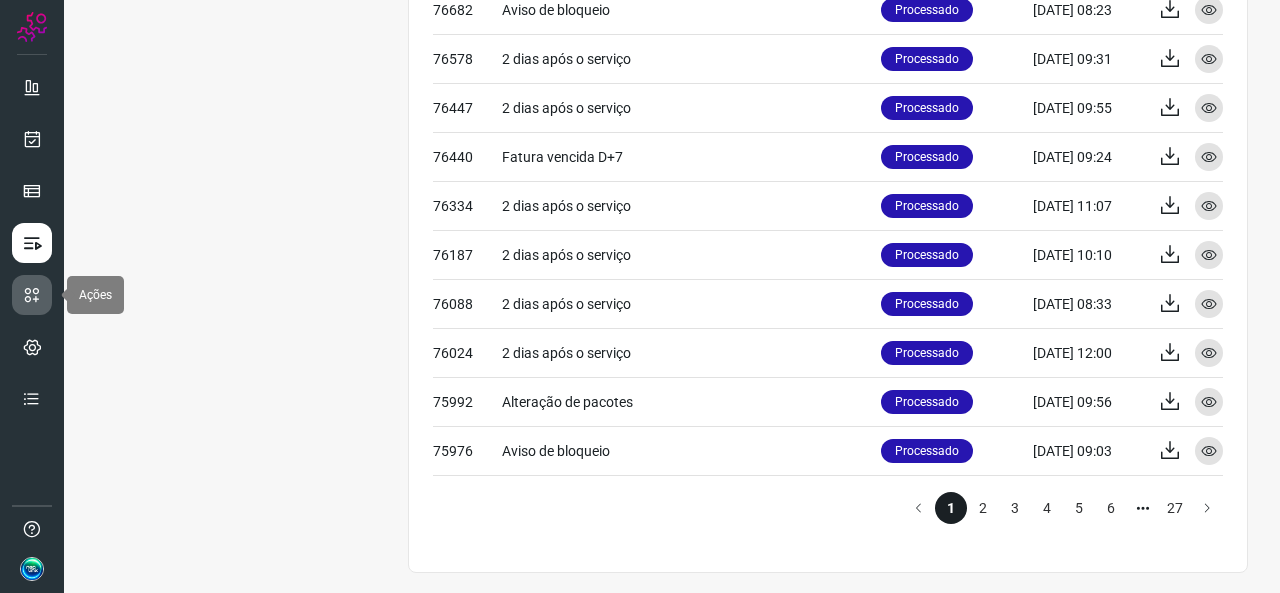 click at bounding box center (32, 295) 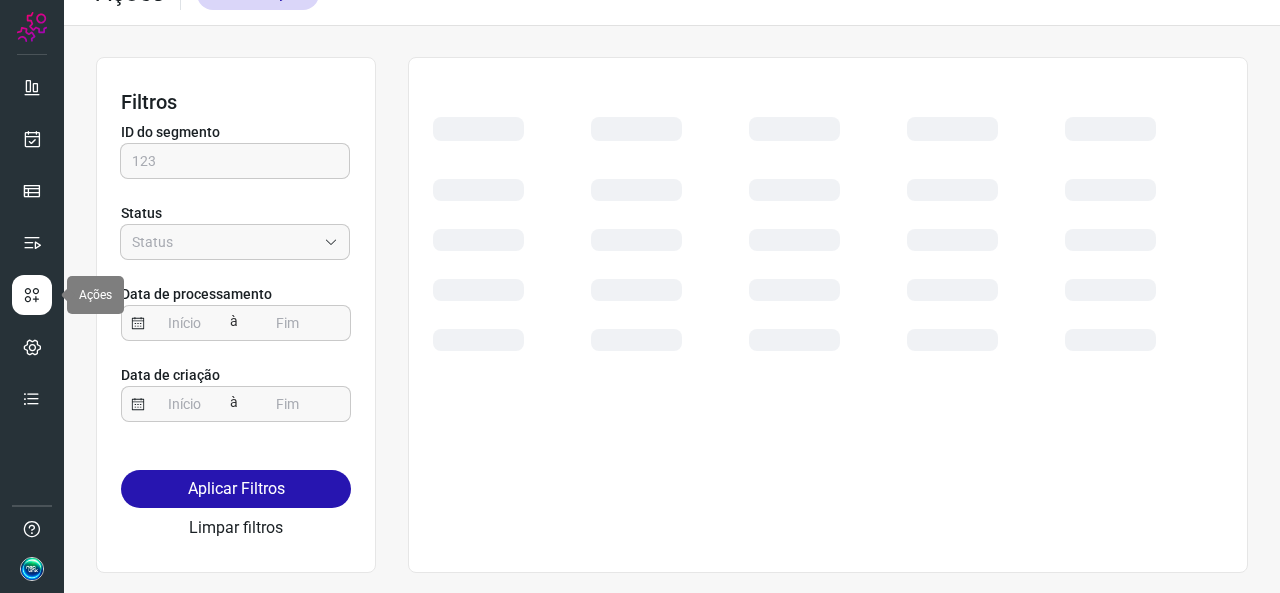 scroll, scrollTop: 38, scrollLeft: 0, axis: vertical 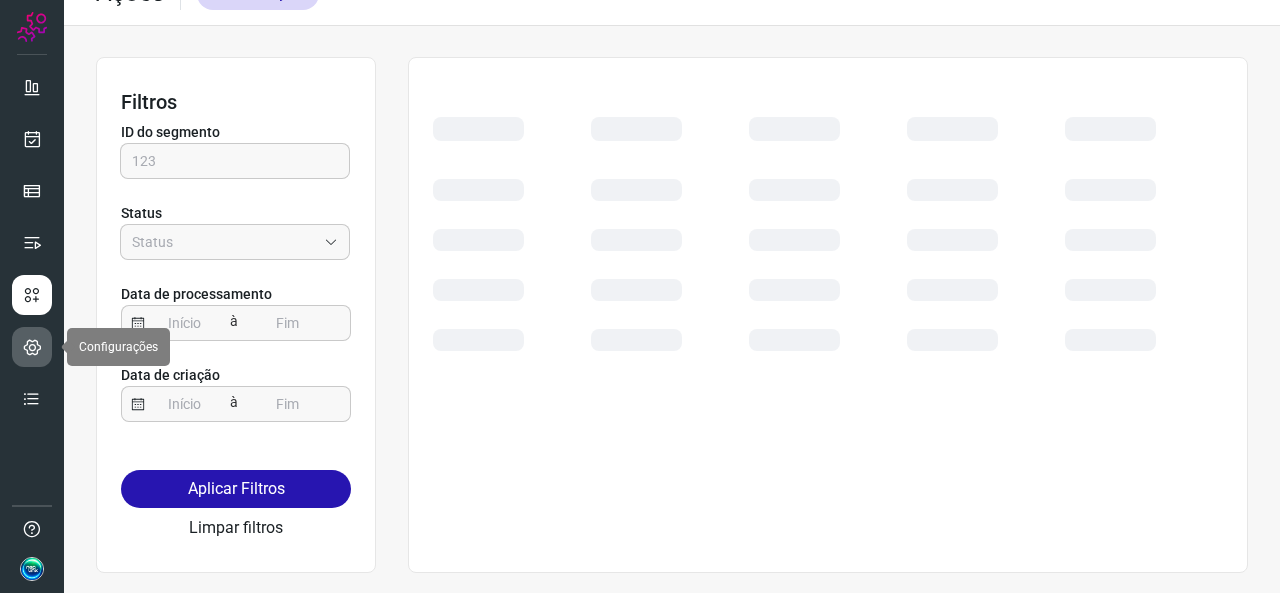 click at bounding box center (32, 347) 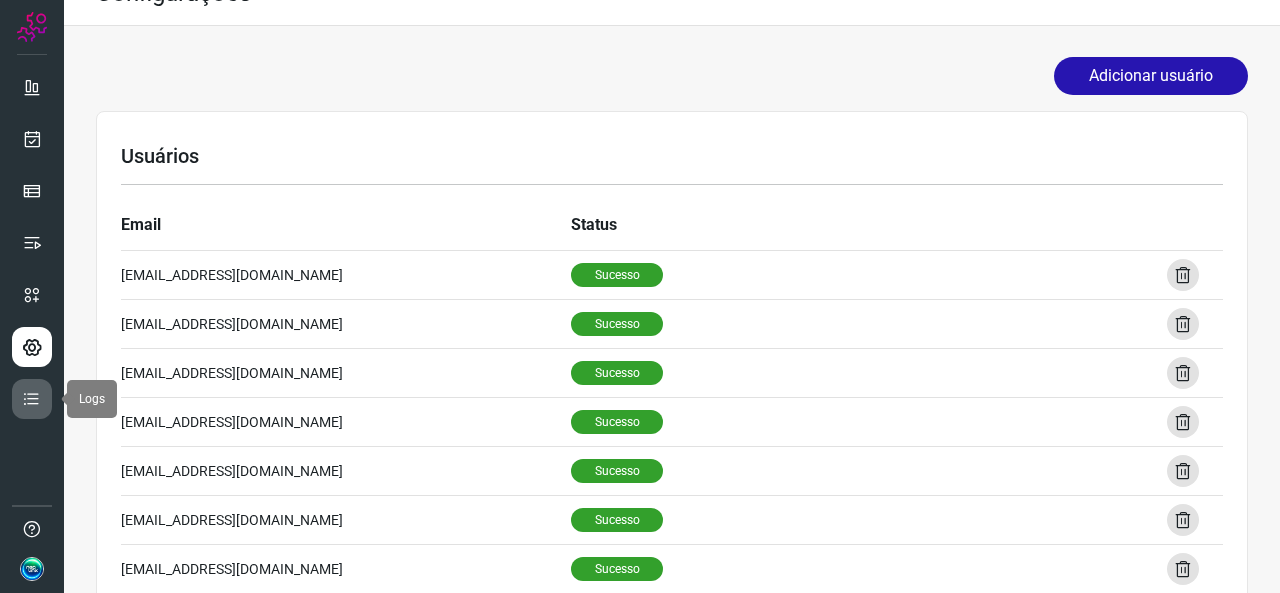 click at bounding box center [32, 399] 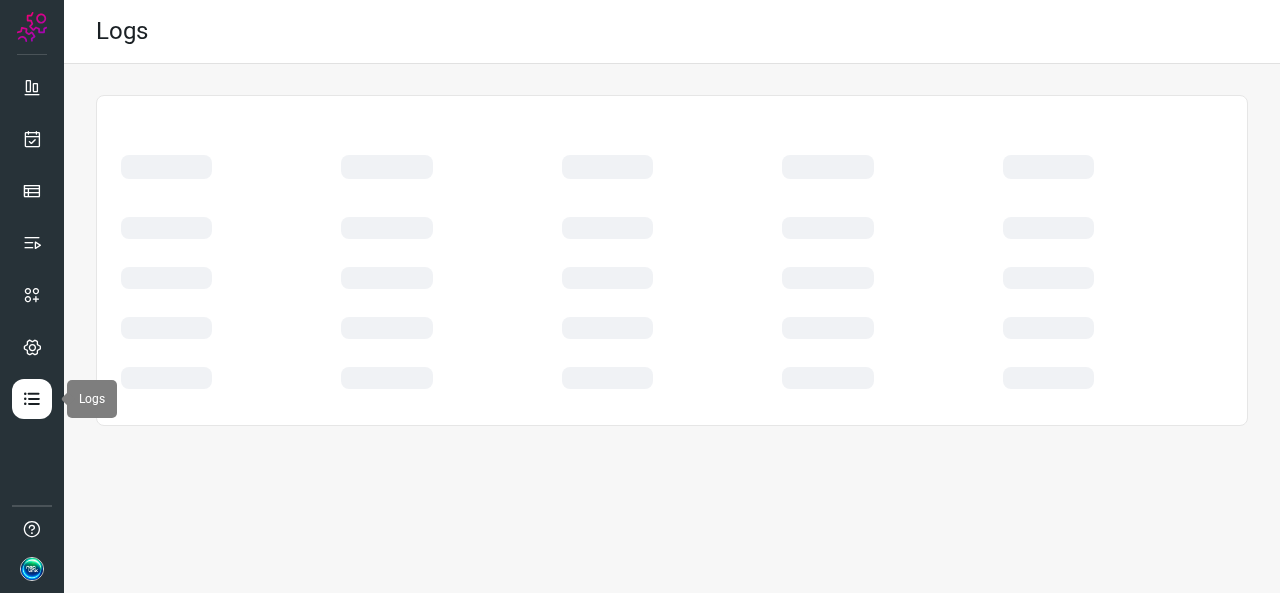 scroll, scrollTop: 0, scrollLeft: 0, axis: both 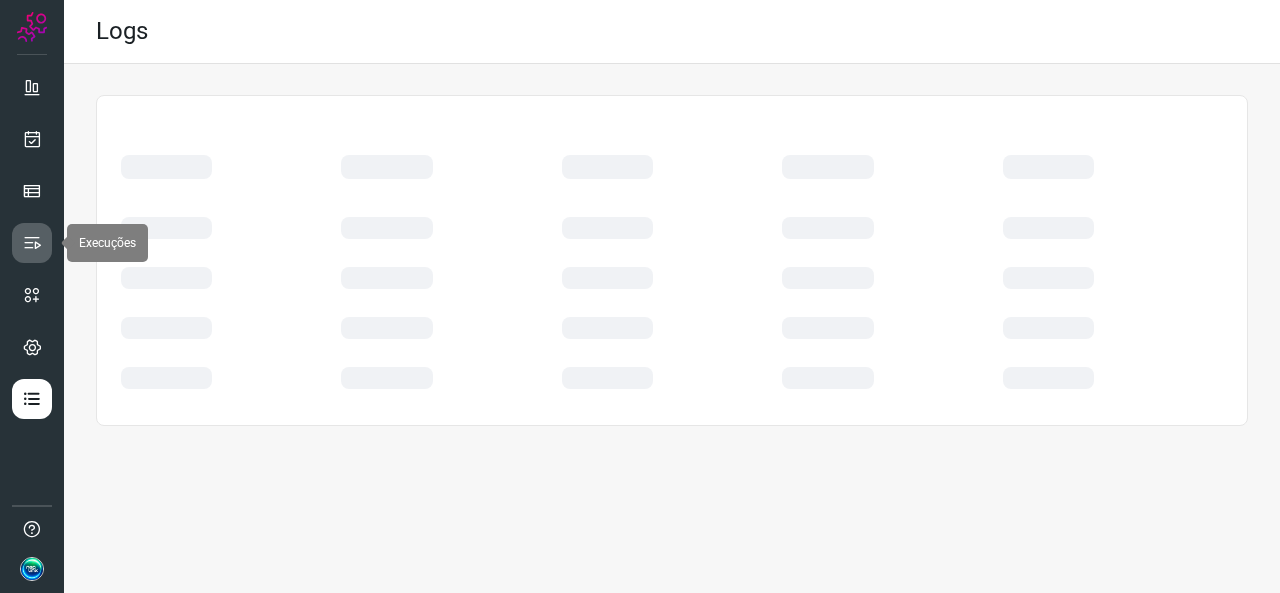 click at bounding box center (32, 243) 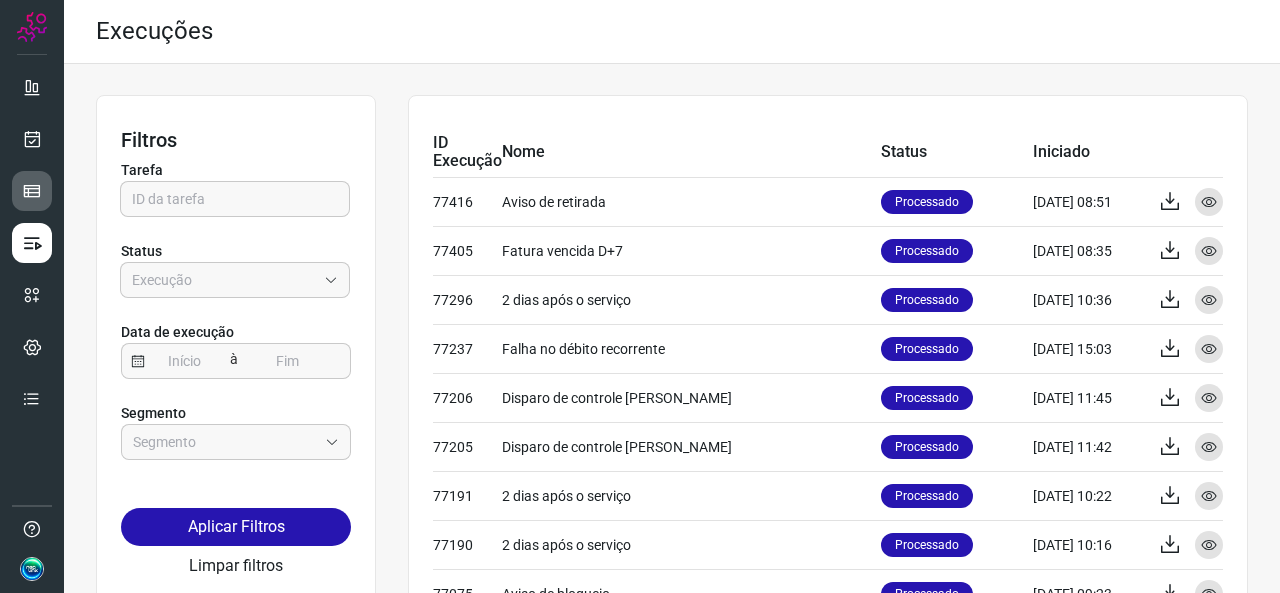 click at bounding box center [32, 191] 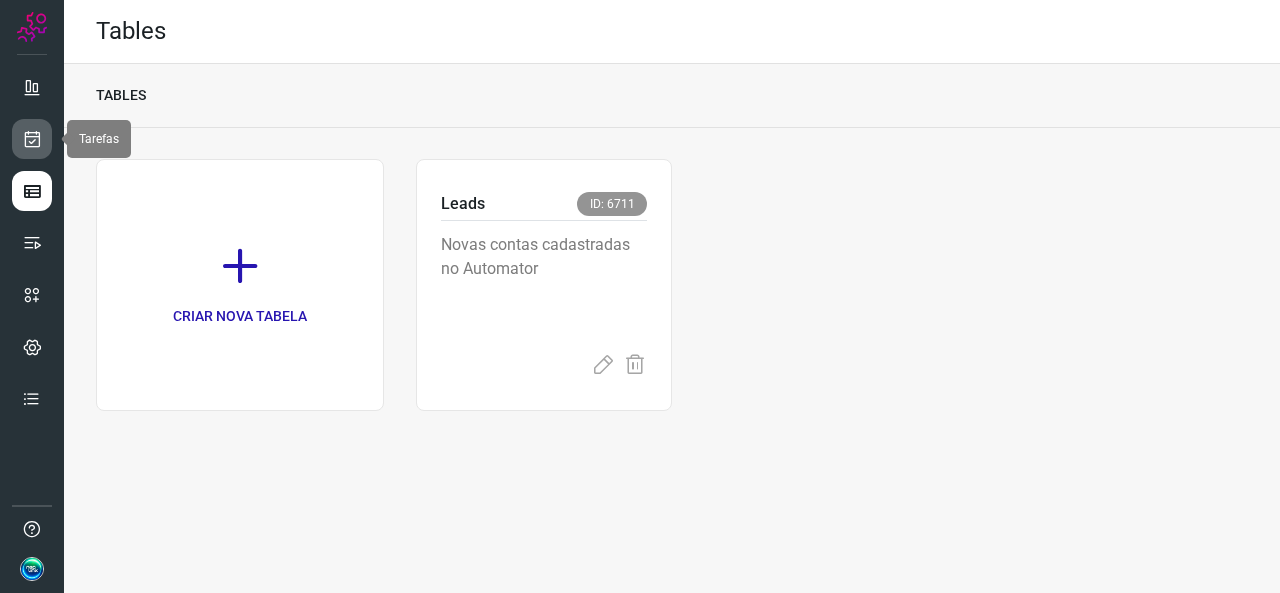 click at bounding box center (32, 139) 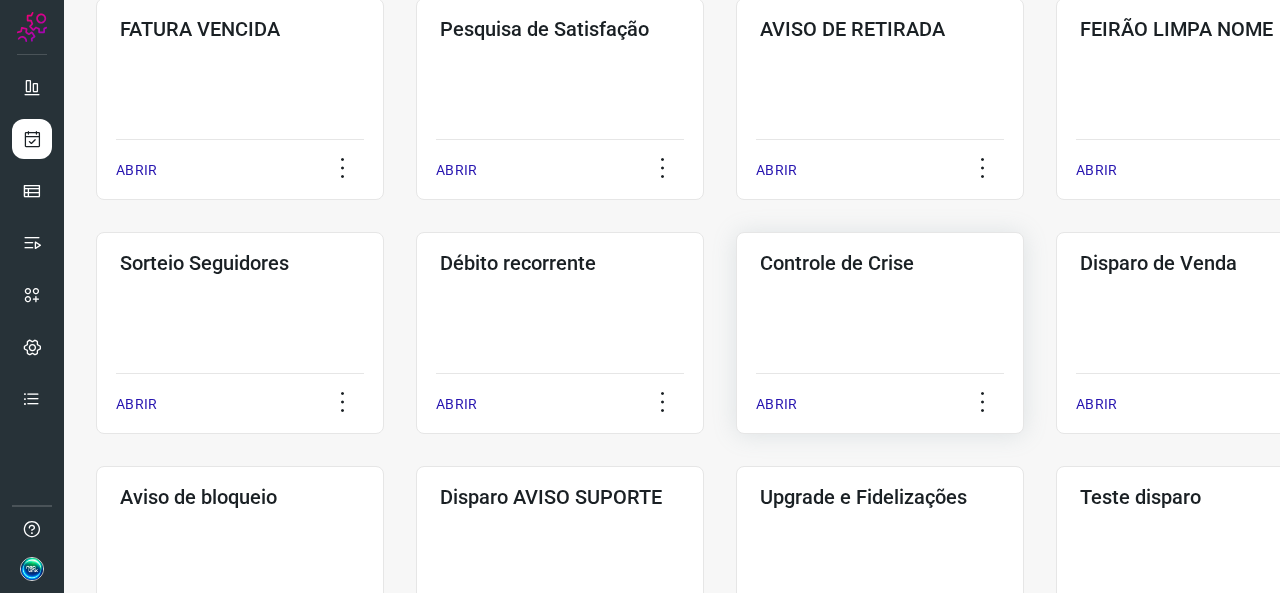 scroll, scrollTop: 400, scrollLeft: 0, axis: vertical 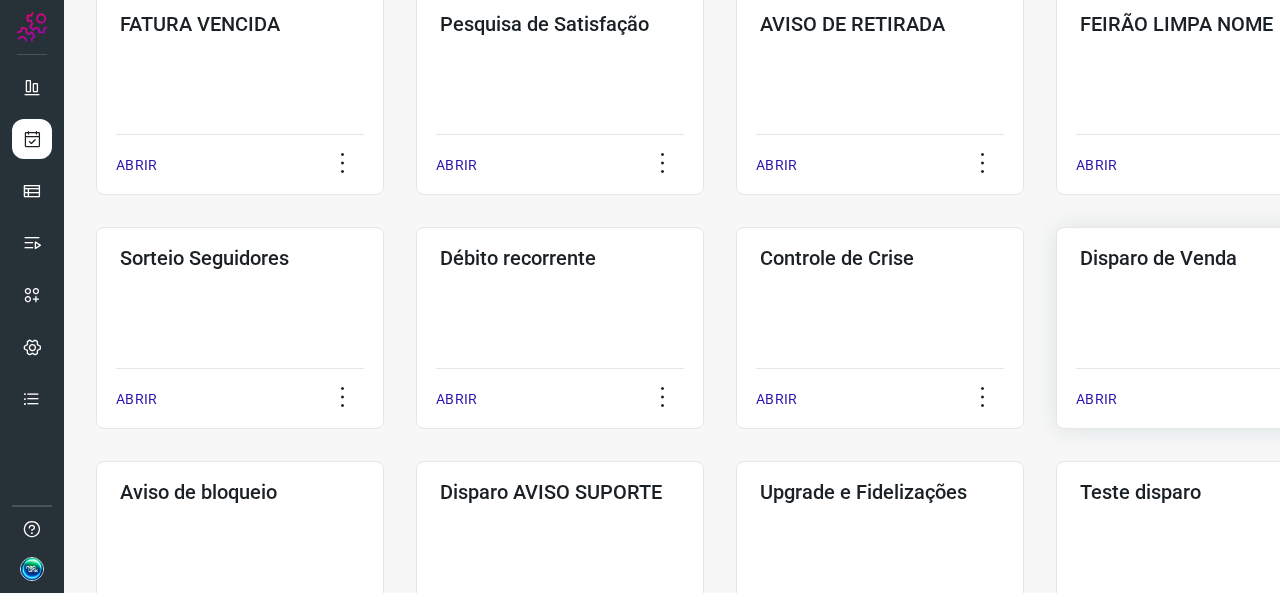 click on "CRIAR NOVO PROJETO Comunicados  ABRIR  Pós Serviço  ABRIR  Aviso de negativação  ABRIR  FATURA VENCIDA  ABRIR  Pesquisa de Satisfação  ABRIR  AVISO DE RETIRADA  ABRIR  FEIRÃO LIMPA NOME  ABRIR  Sorteio Seguidores  ABRIR  Débito recorrente  ABRIR  Controle [PERSON_NAME]  ABRIR  Disparo de Venda  ABRIR  Aviso de bloqueio  ABRIR  Disparo AVISO SUPORTE  ABRIR  Upgrade e Fidelizações  ABRIR  Teste disparo  ABRIR" at bounding box center [672, 211] 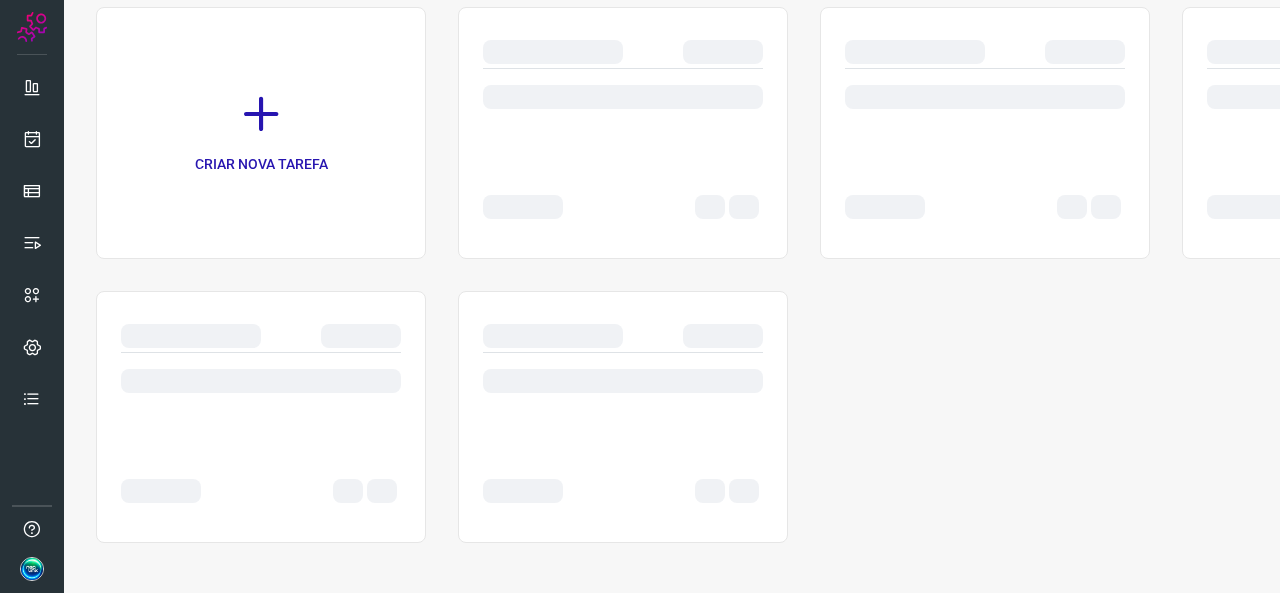 scroll, scrollTop: 152, scrollLeft: 0, axis: vertical 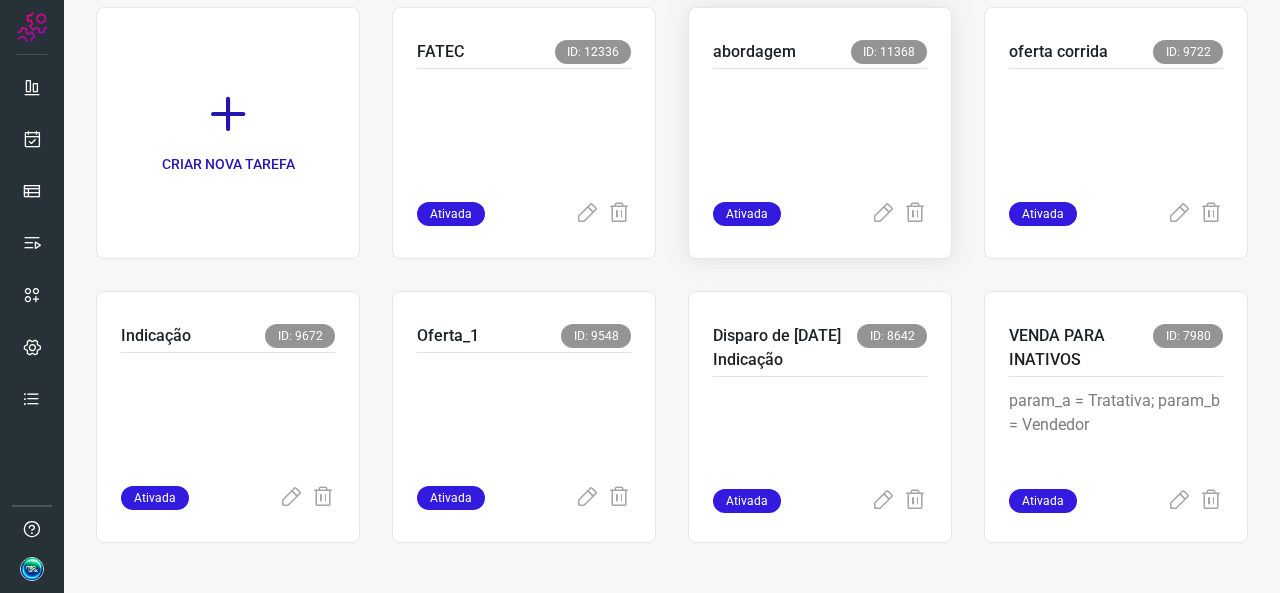 click at bounding box center (820, 131) 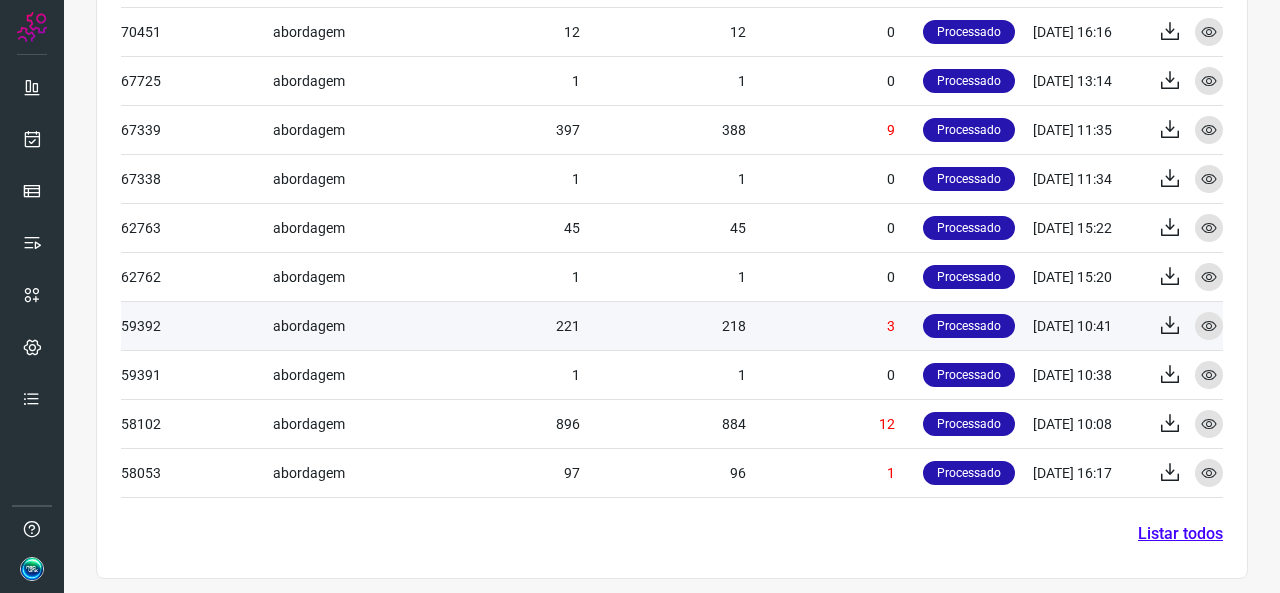 scroll, scrollTop: 881, scrollLeft: 0, axis: vertical 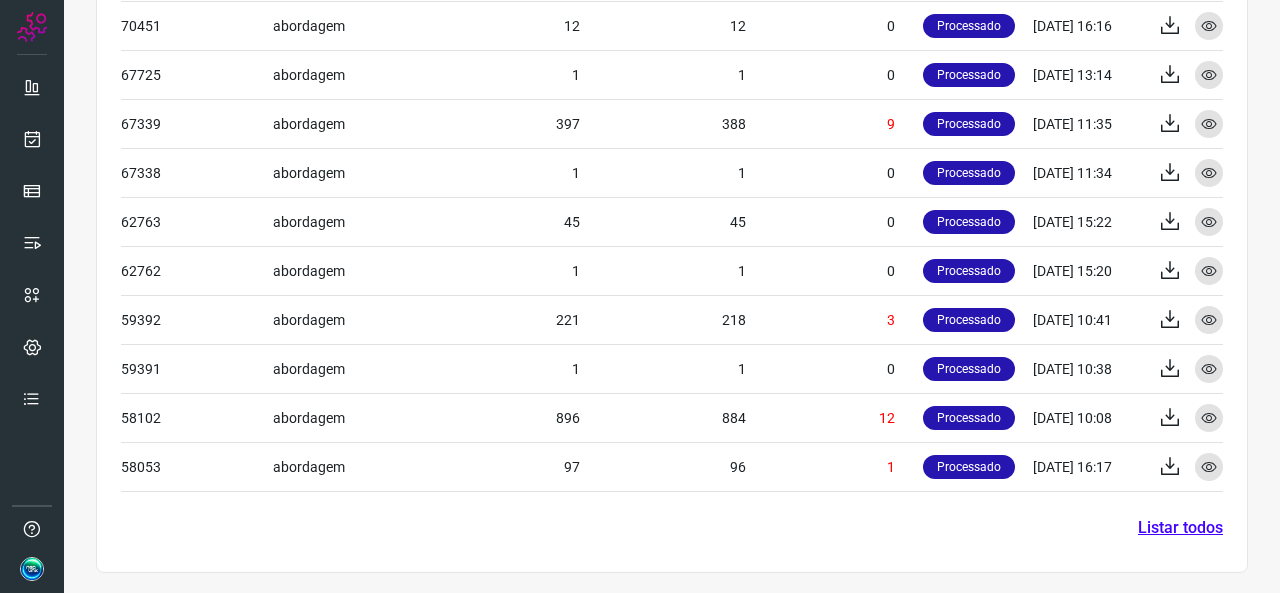 click on "Listar todos" at bounding box center [1180, 528] 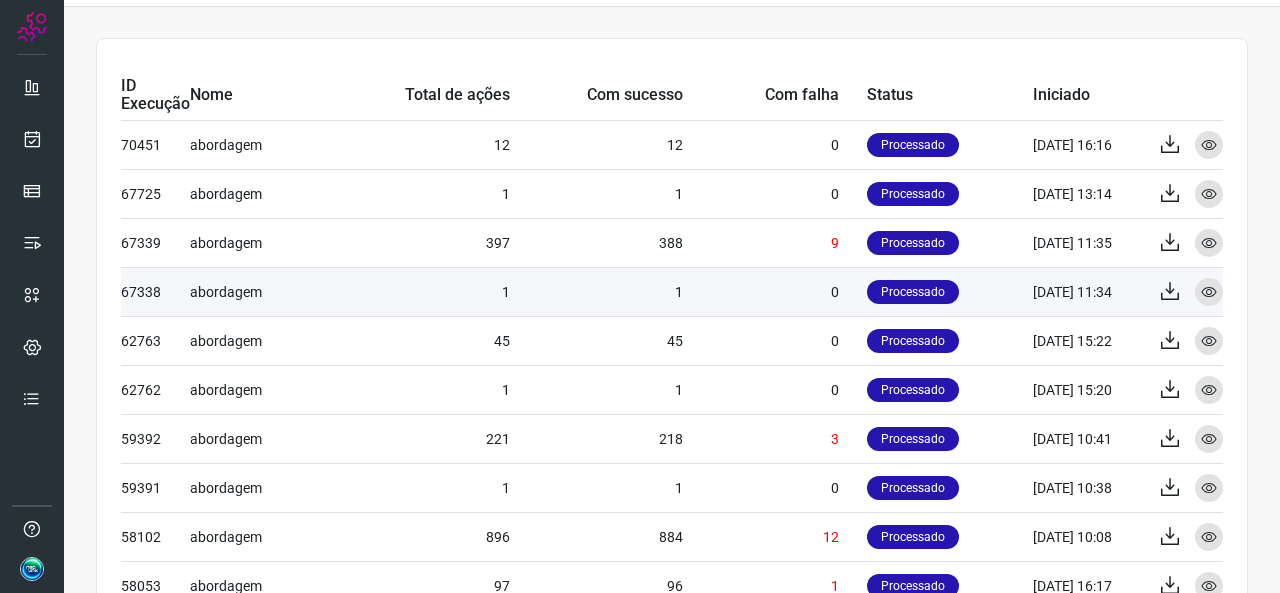 scroll, scrollTop: 0, scrollLeft: 0, axis: both 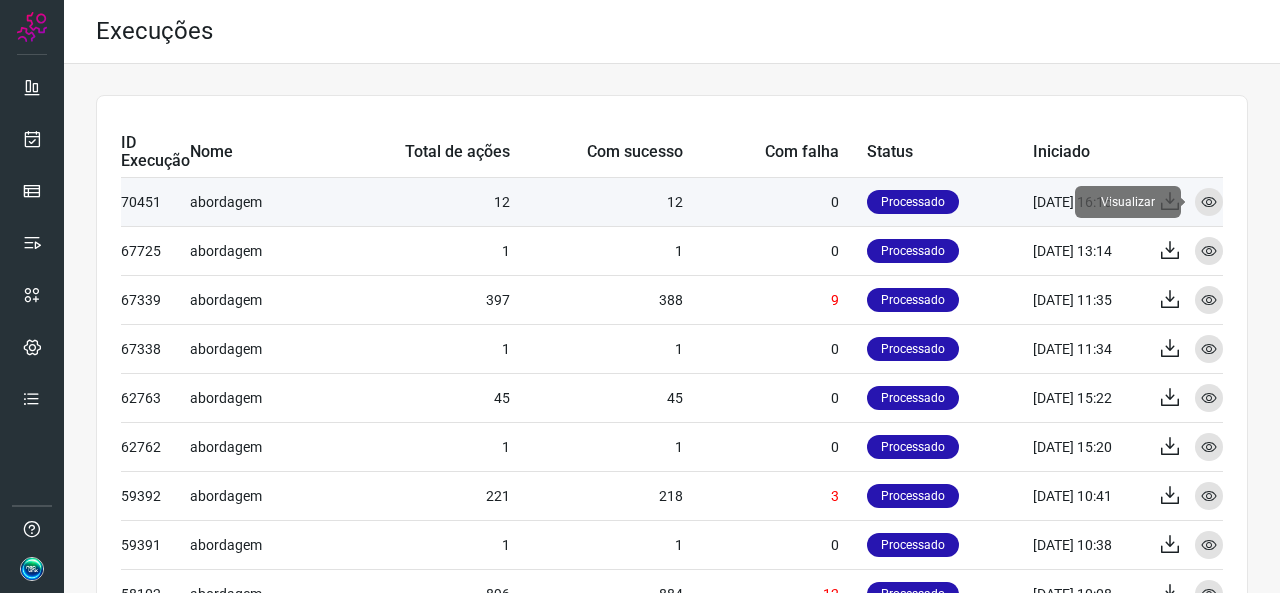 click at bounding box center (1209, 202) 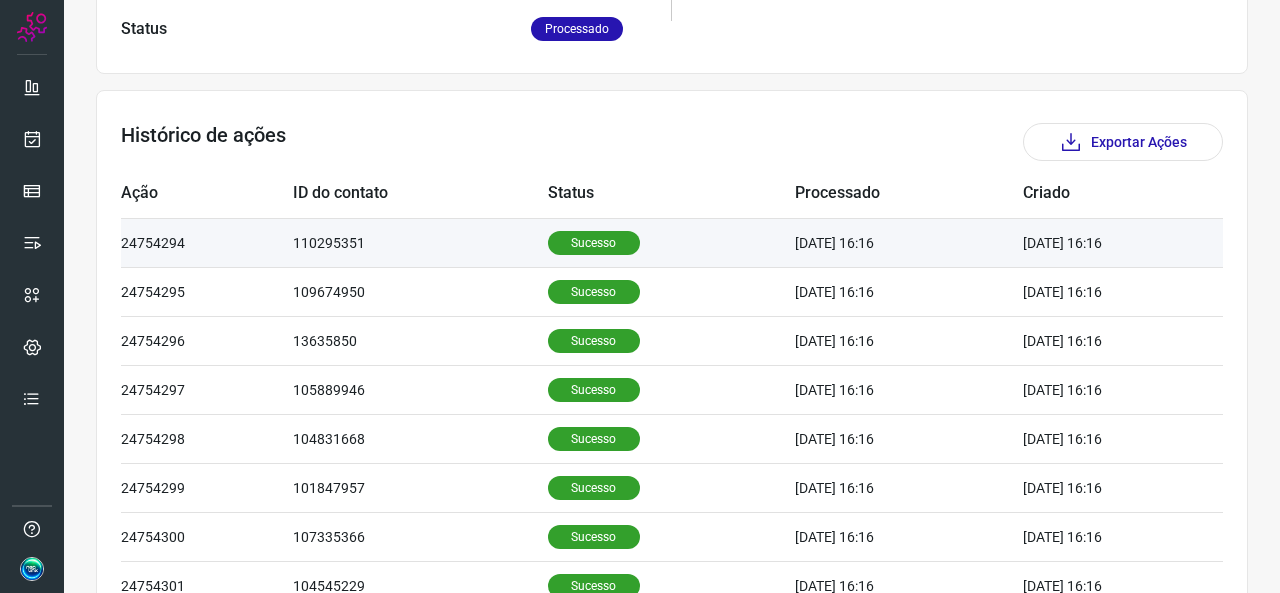 scroll, scrollTop: 500, scrollLeft: 0, axis: vertical 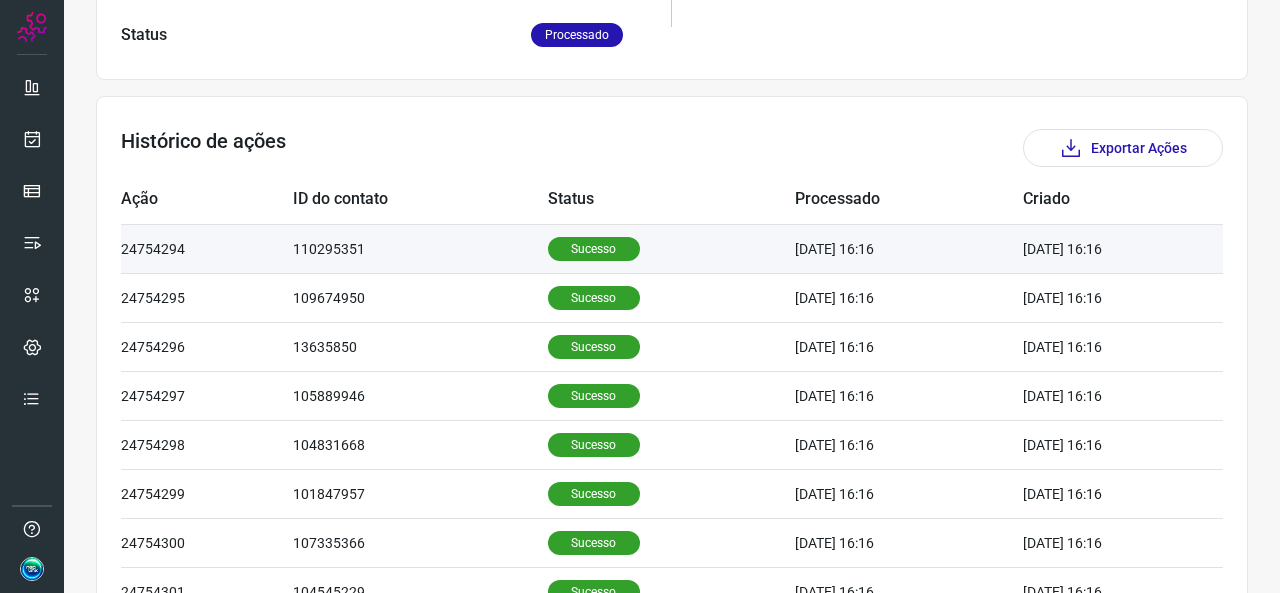 click on "Sucesso" at bounding box center (671, 248) 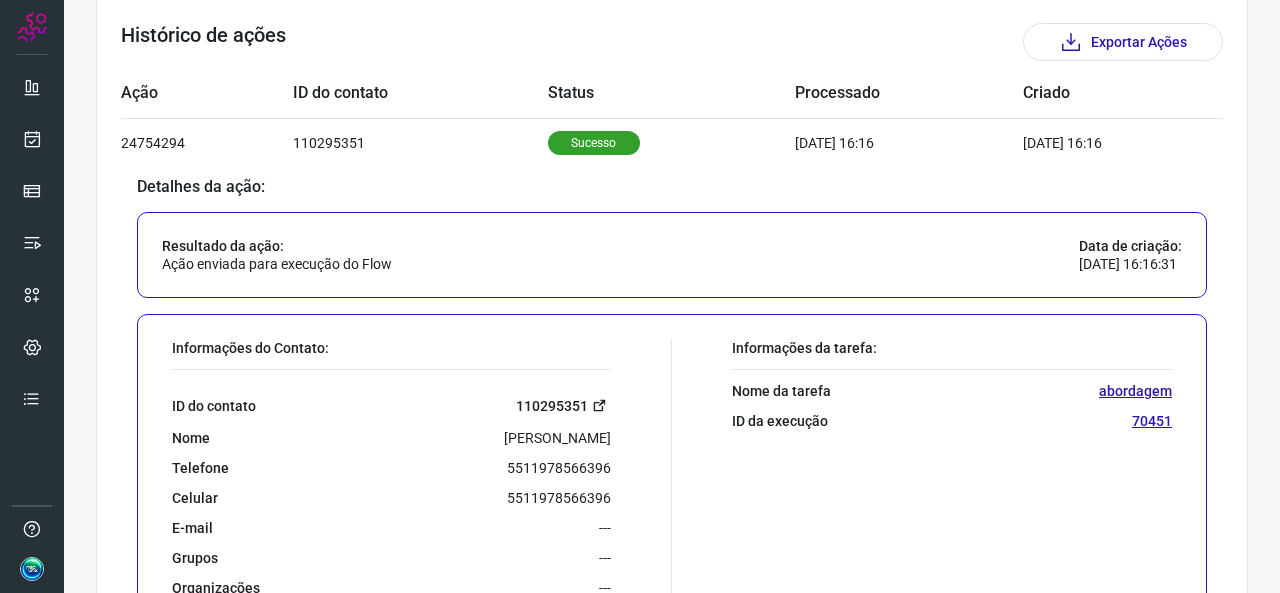 scroll, scrollTop: 800, scrollLeft: 0, axis: vertical 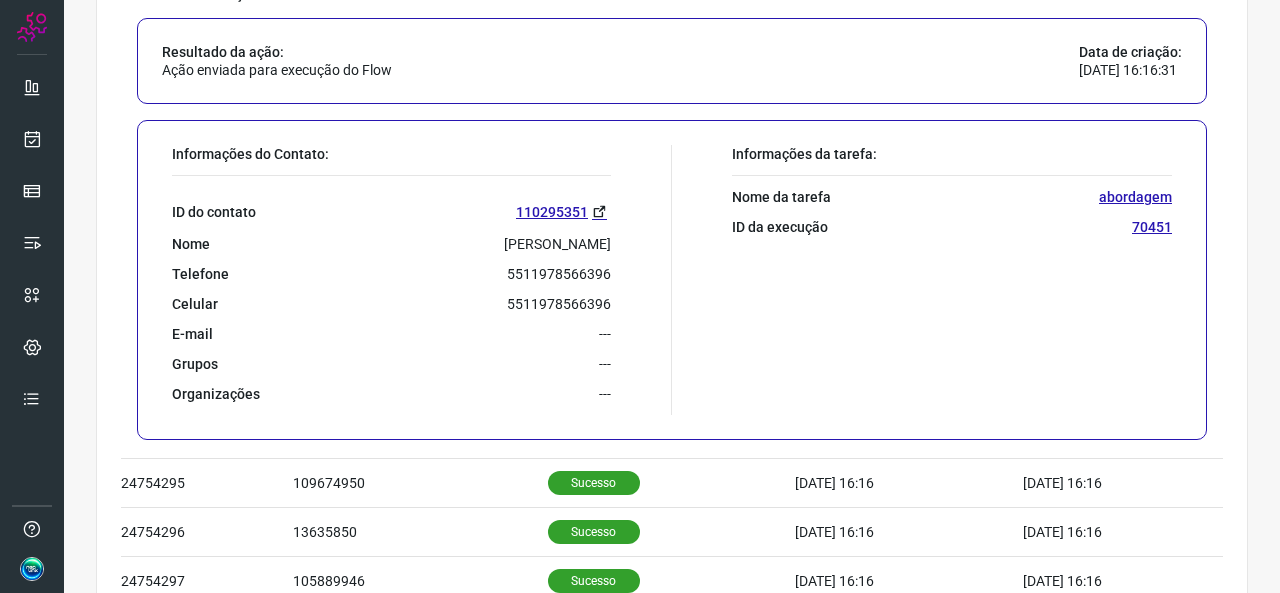 drag, startPoint x: 425, startPoint y: 242, endPoint x: 590, endPoint y: 238, distance: 165.04848 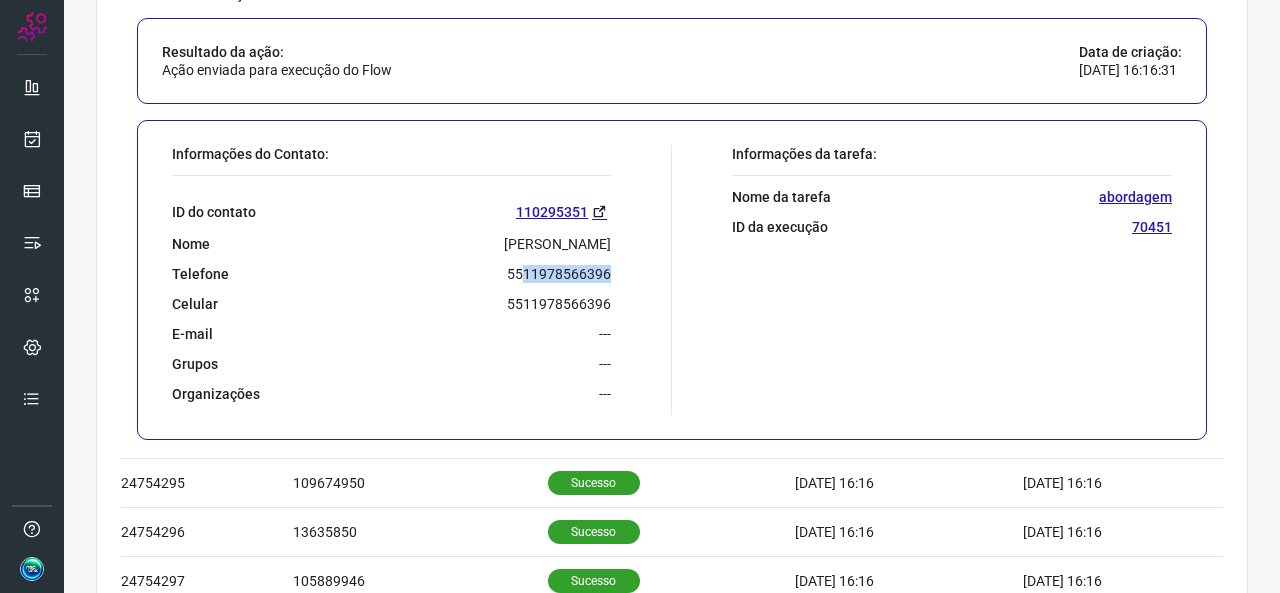 drag, startPoint x: 519, startPoint y: 273, endPoint x: 609, endPoint y: 262, distance: 90.66973 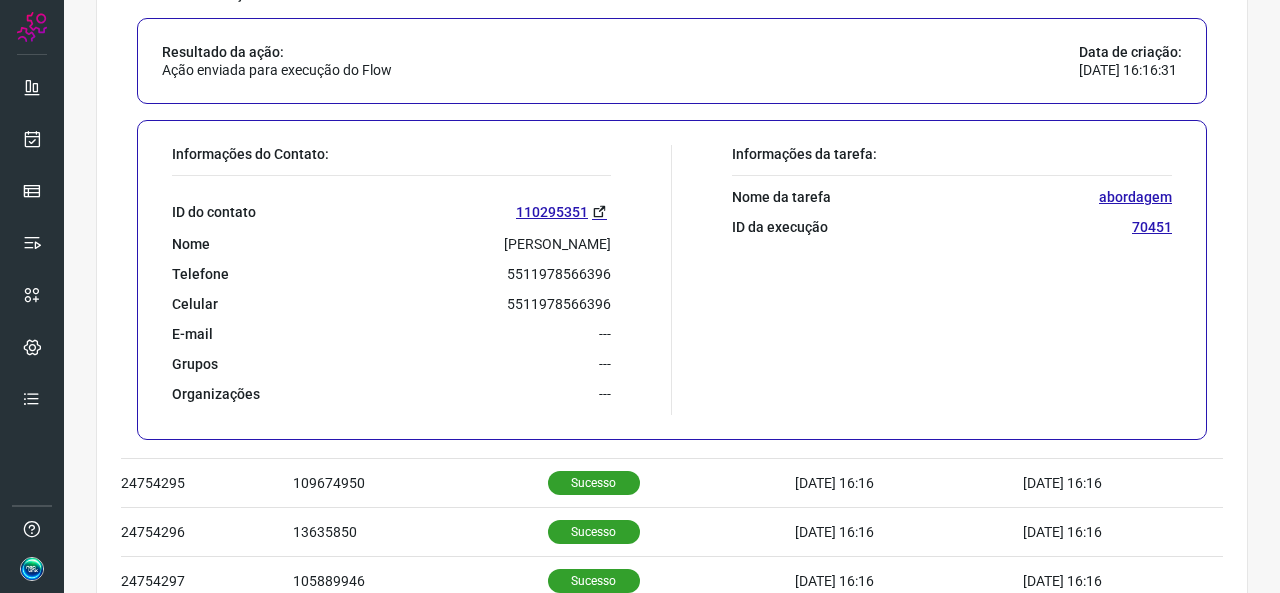 click on "Informações do Contato:  ID do contato 110295351  Nome [PERSON_NAME] Telefone 5511978566396 Celular [PHONE_NUMBER] E-mail --- Grupos --- Organizações ---" at bounding box center [417, 280] 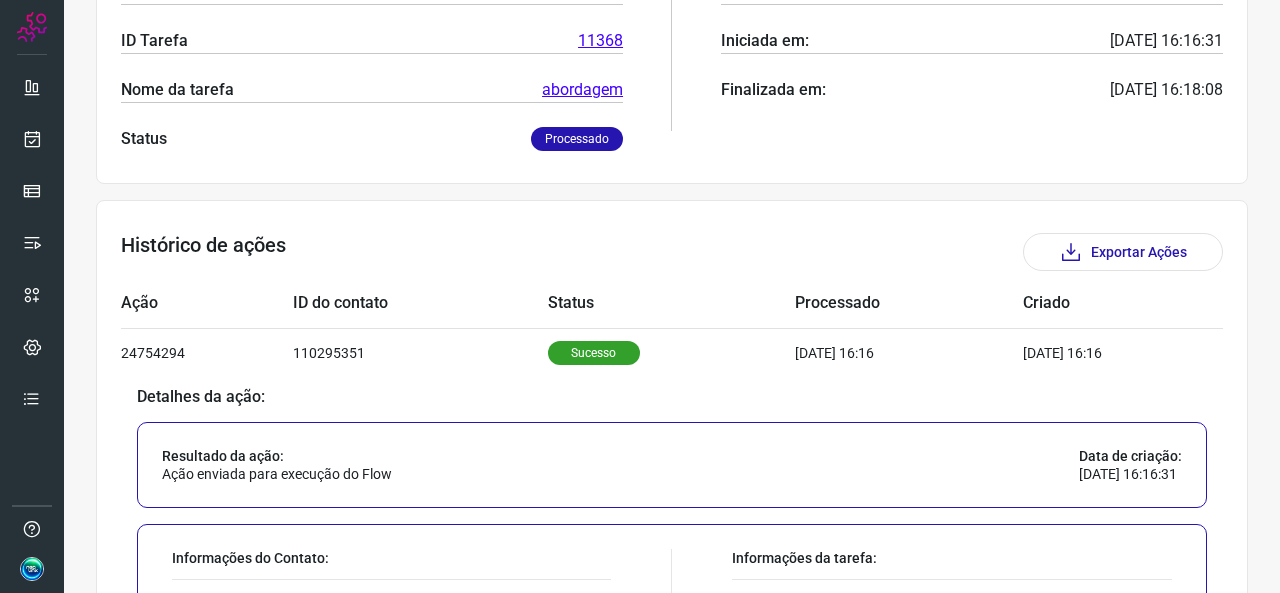 scroll, scrollTop: 0, scrollLeft: 0, axis: both 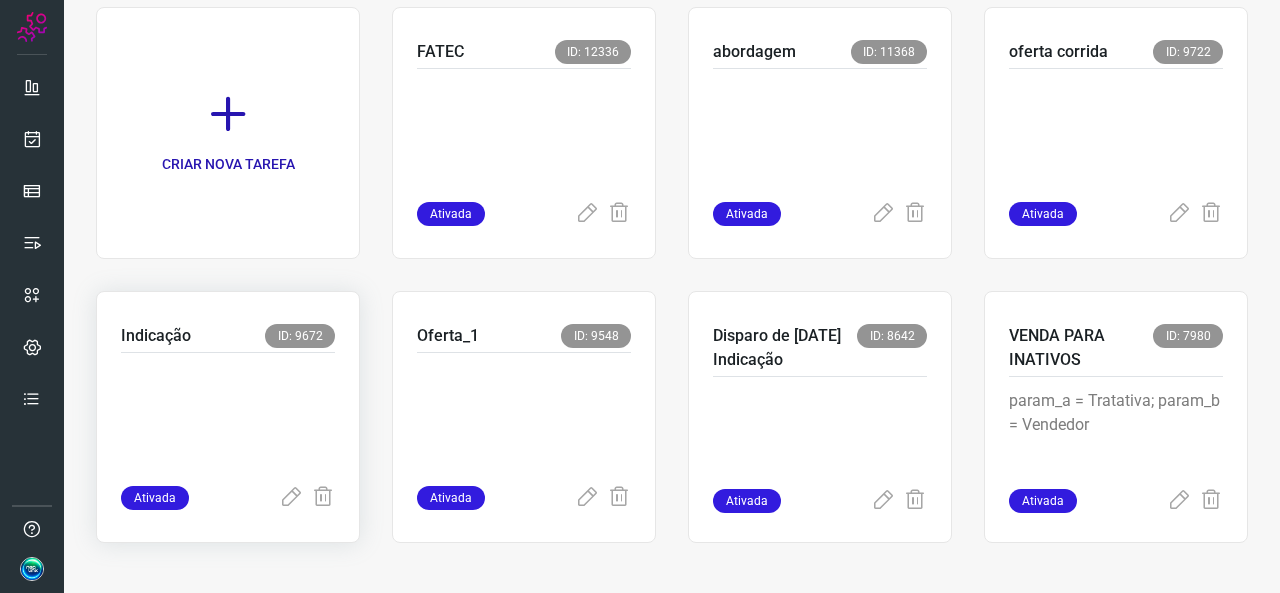 click at bounding box center (228, 415) 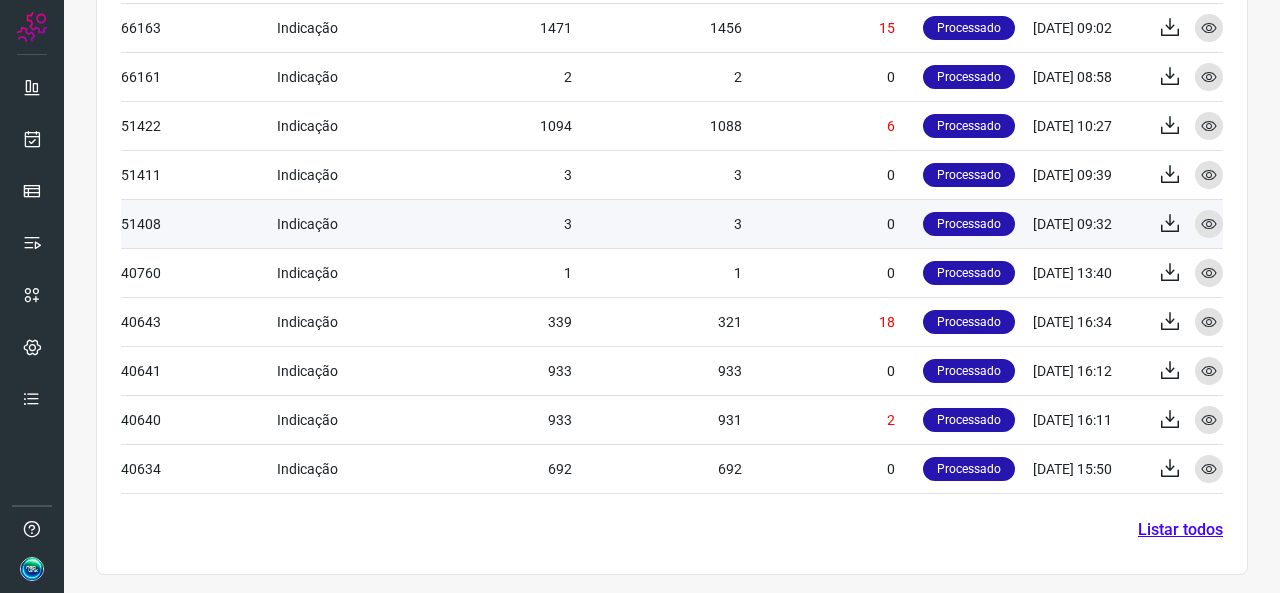 scroll, scrollTop: 881, scrollLeft: 0, axis: vertical 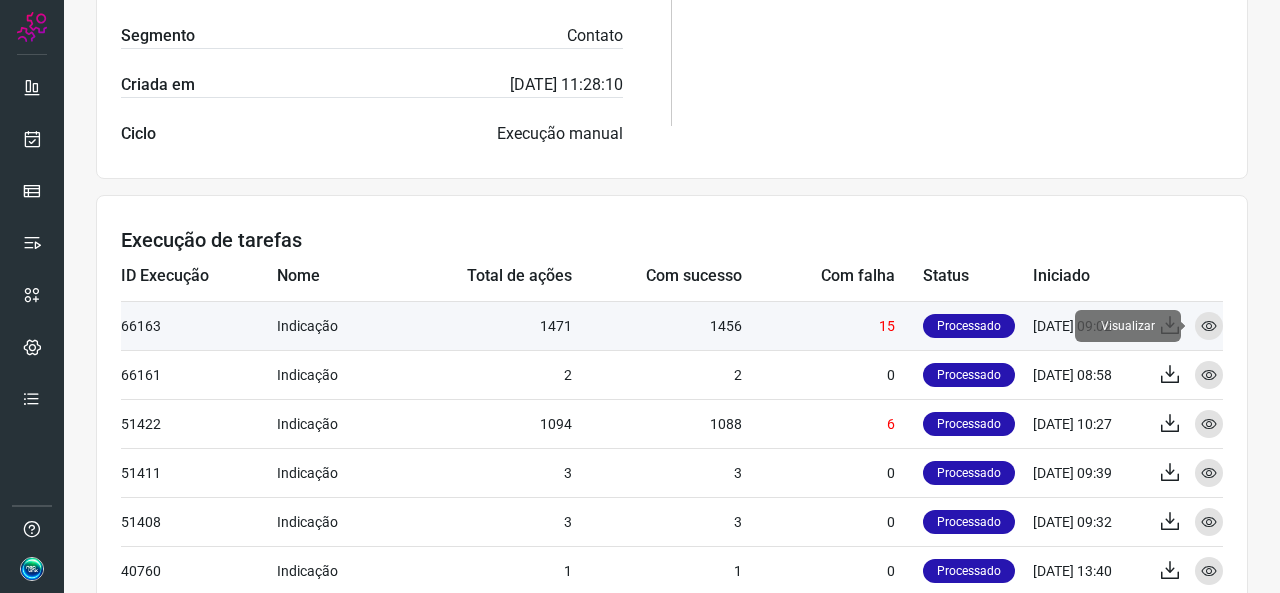 click on "Visualizar" at bounding box center (1209, 326) 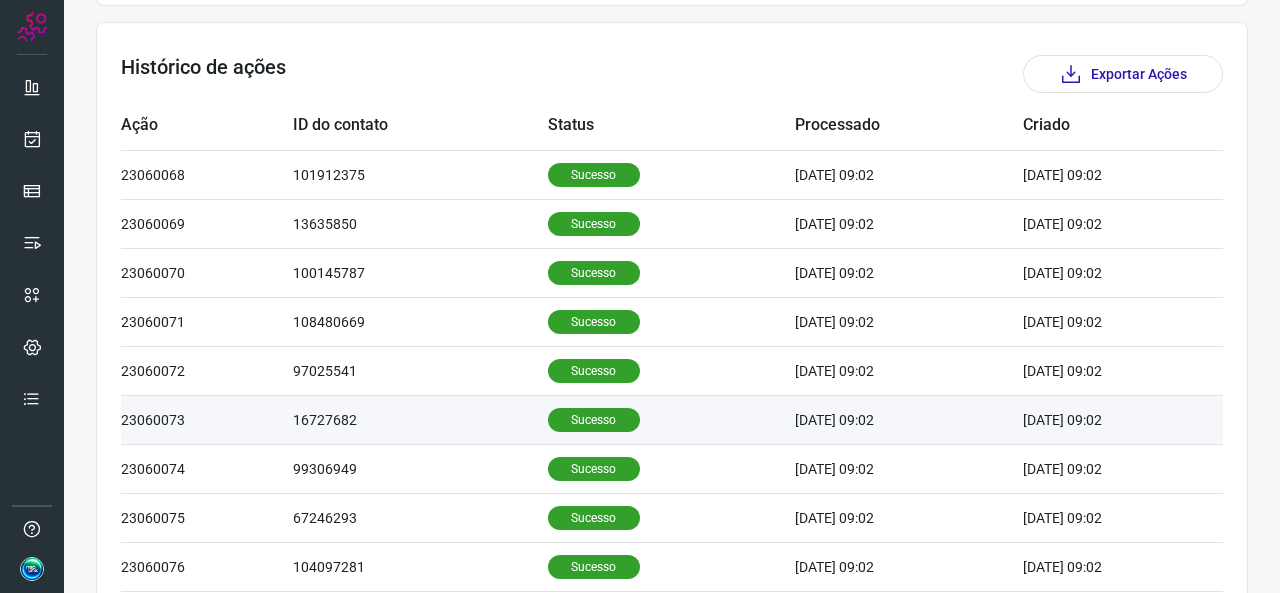 scroll, scrollTop: 664, scrollLeft: 0, axis: vertical 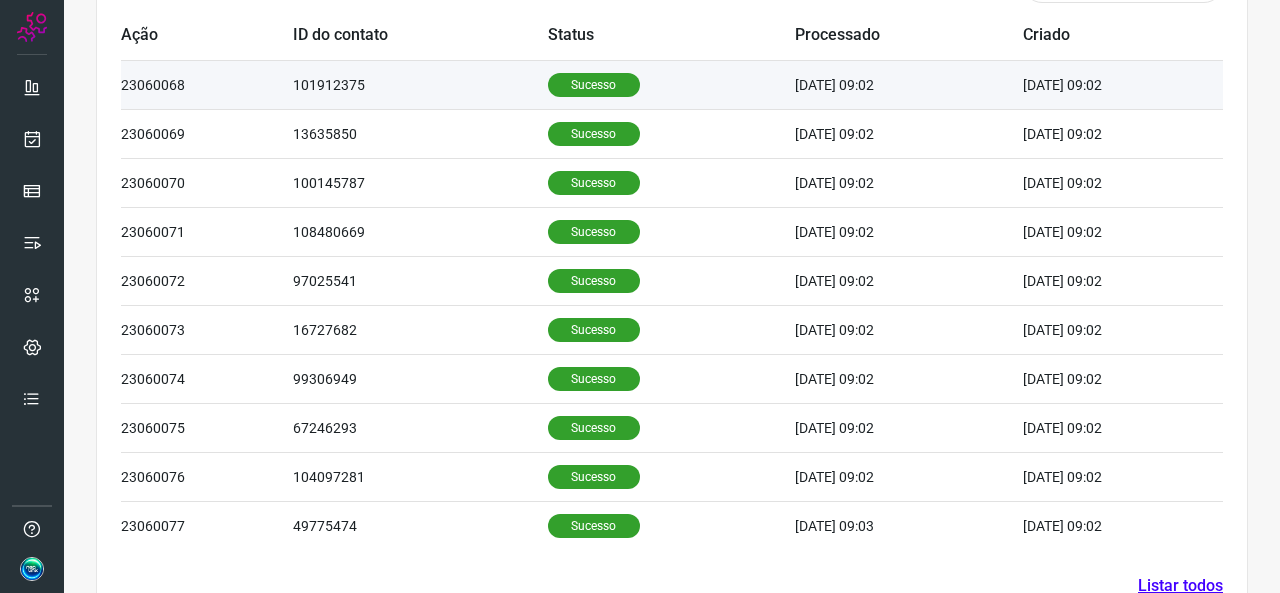 click on "Sucesso" at bounding box center [671, 84] 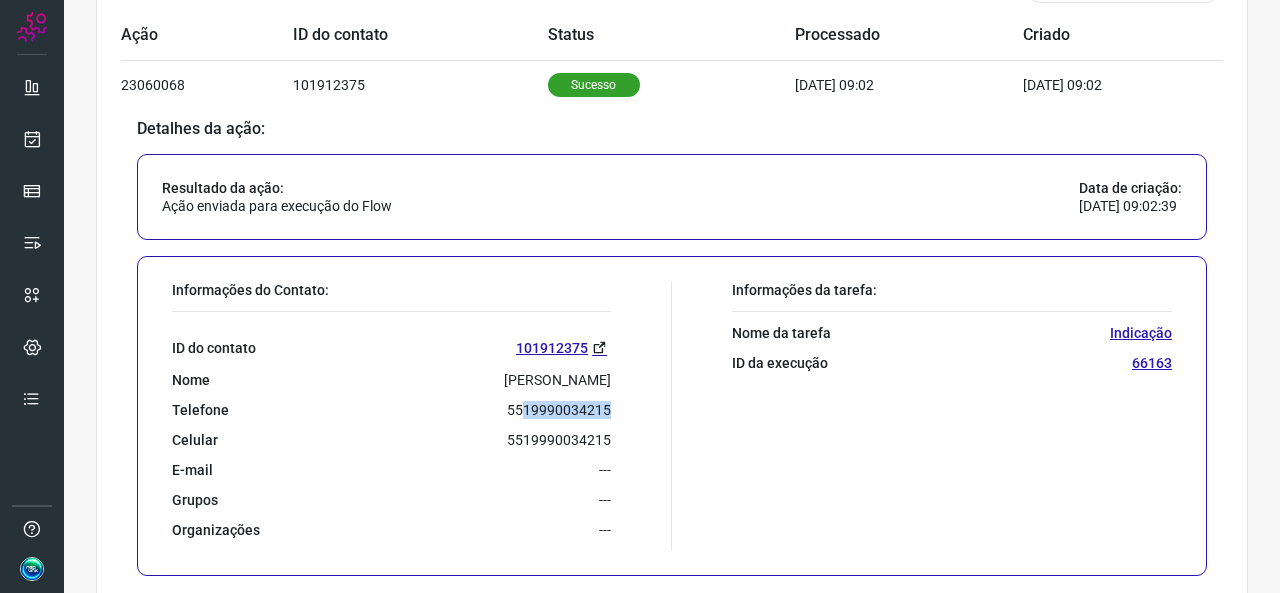 drag, startPoint x: 517, startPoint y: 412, endPoint x: 607, endPoint y: 408, distance: 90.088844 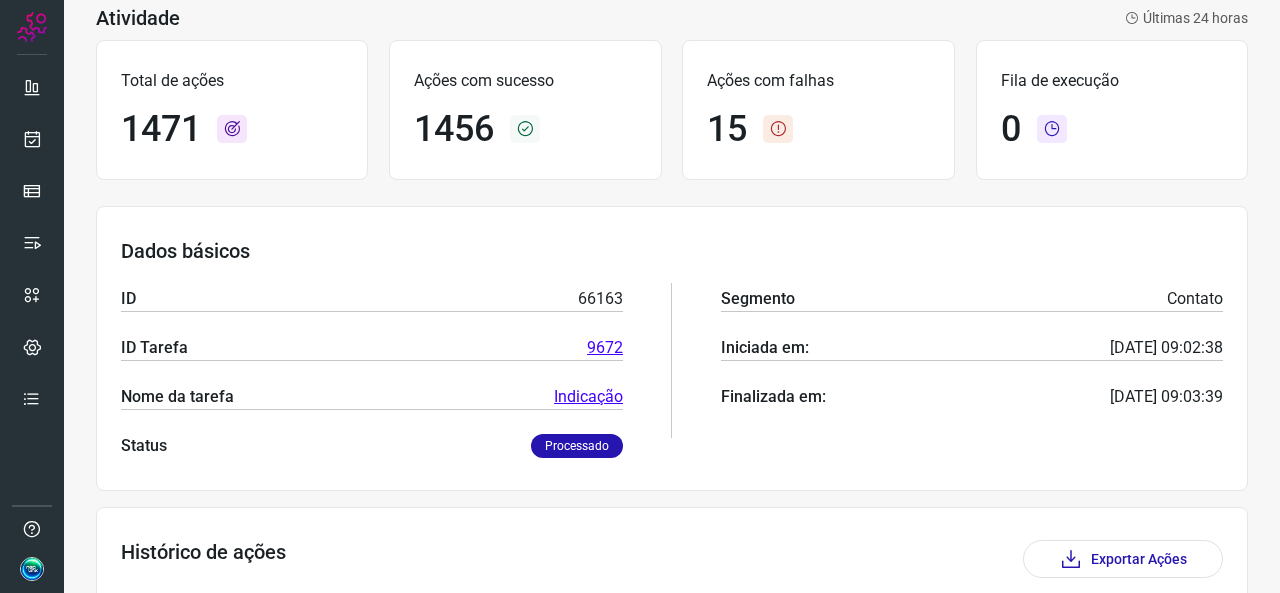 scroll, scrollTop: 0, scrollLeft: 0, axis: both 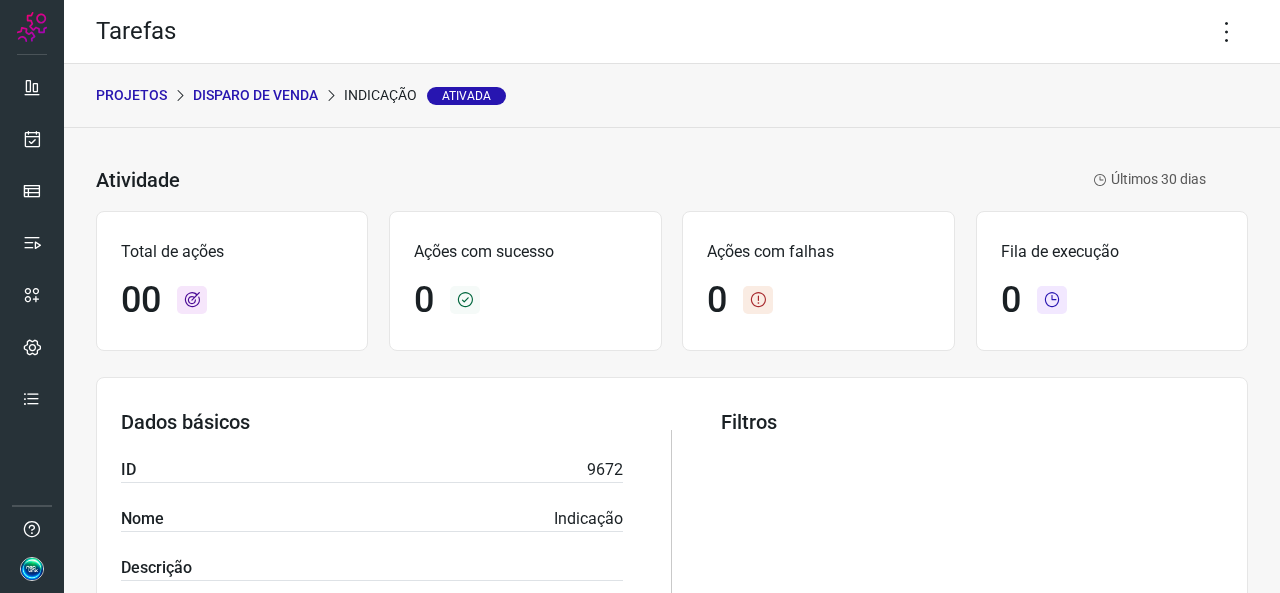 click on "Disparo de Venda" at bounding box center [255, 95] 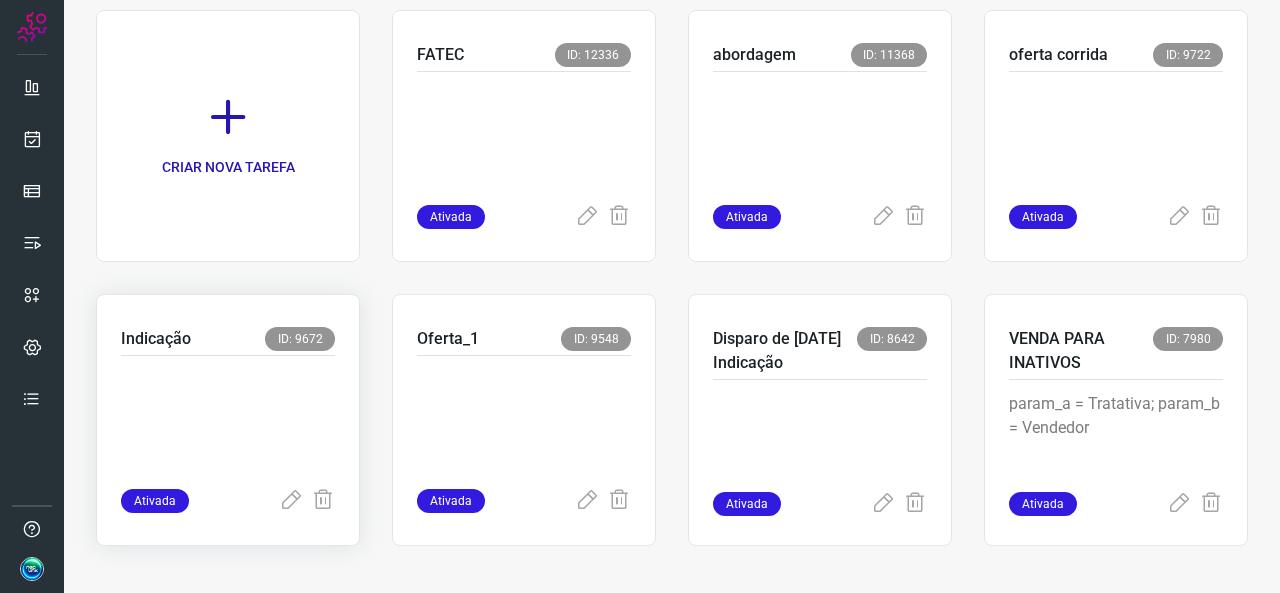 scroll, scrollTop: 152, scrollLeft: 0, axis: vertical 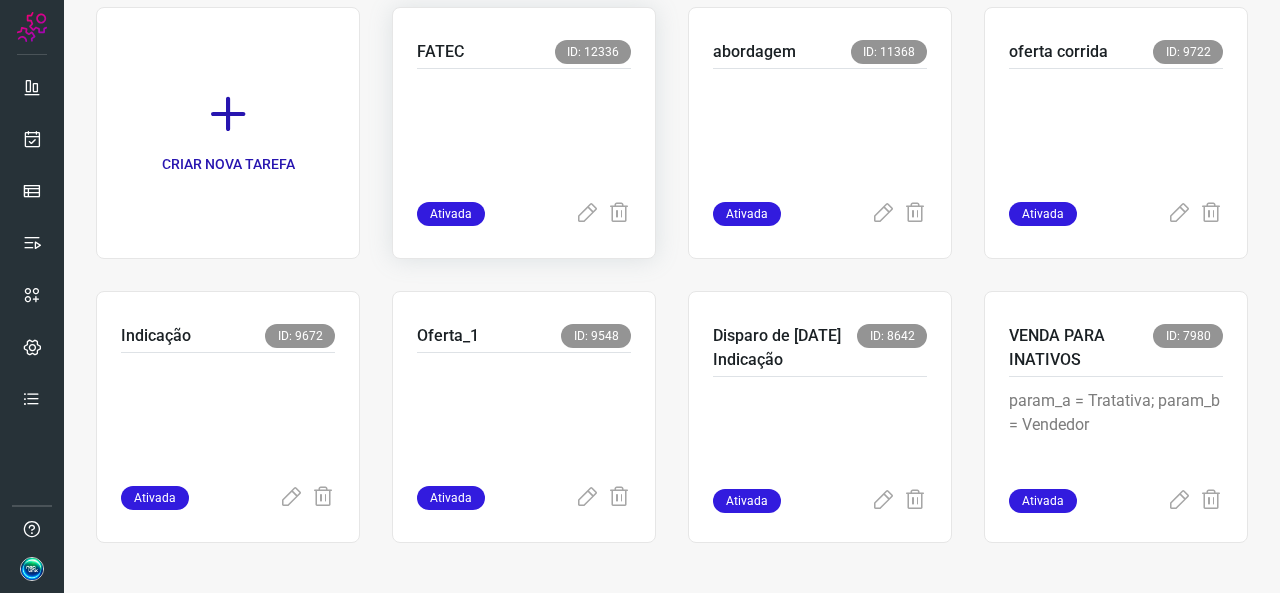 click at bounding box center [524, 131] 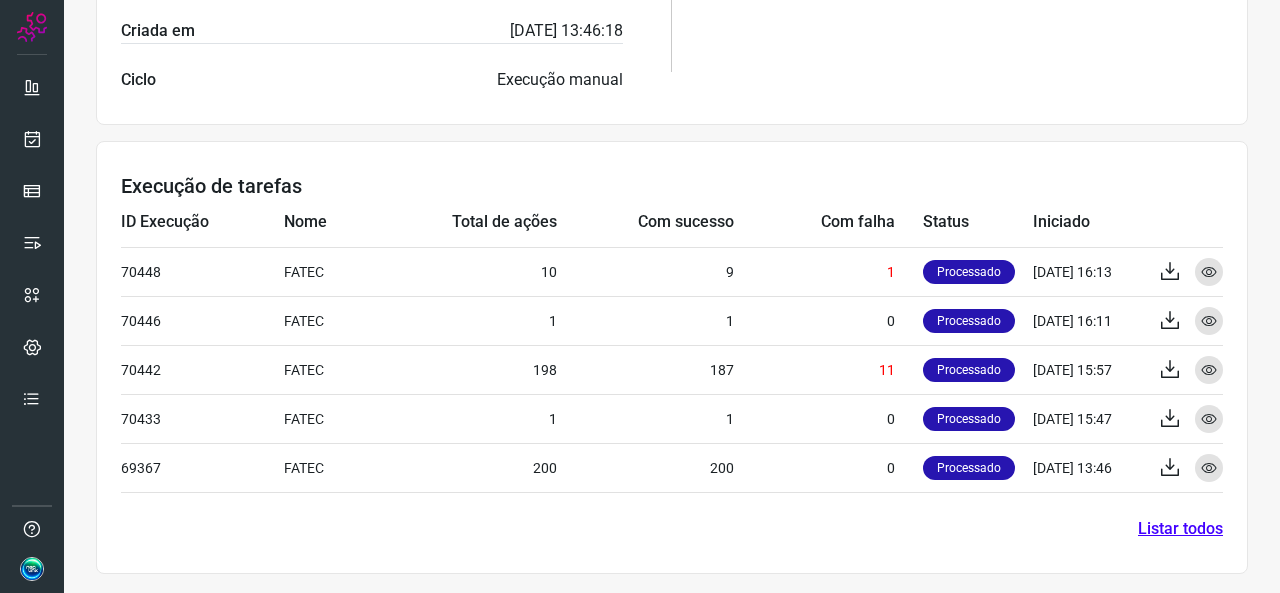 scroll, scrollTop: 636, scrollLeft: 0, axis: vertical 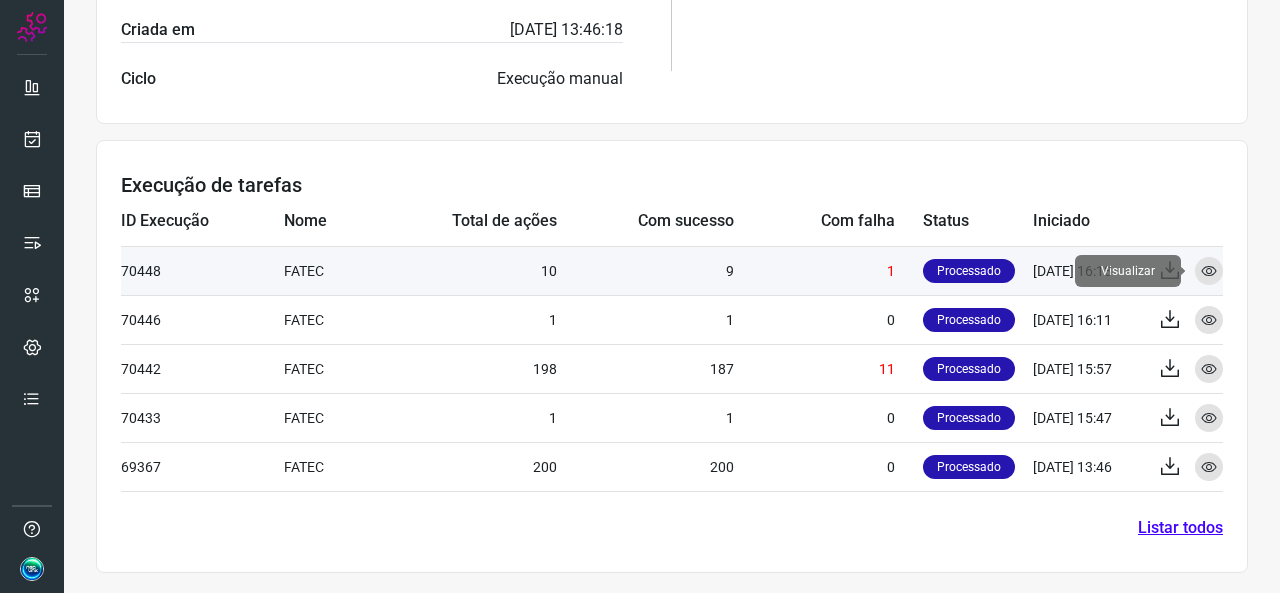 click at bounding box center [1209, 271] 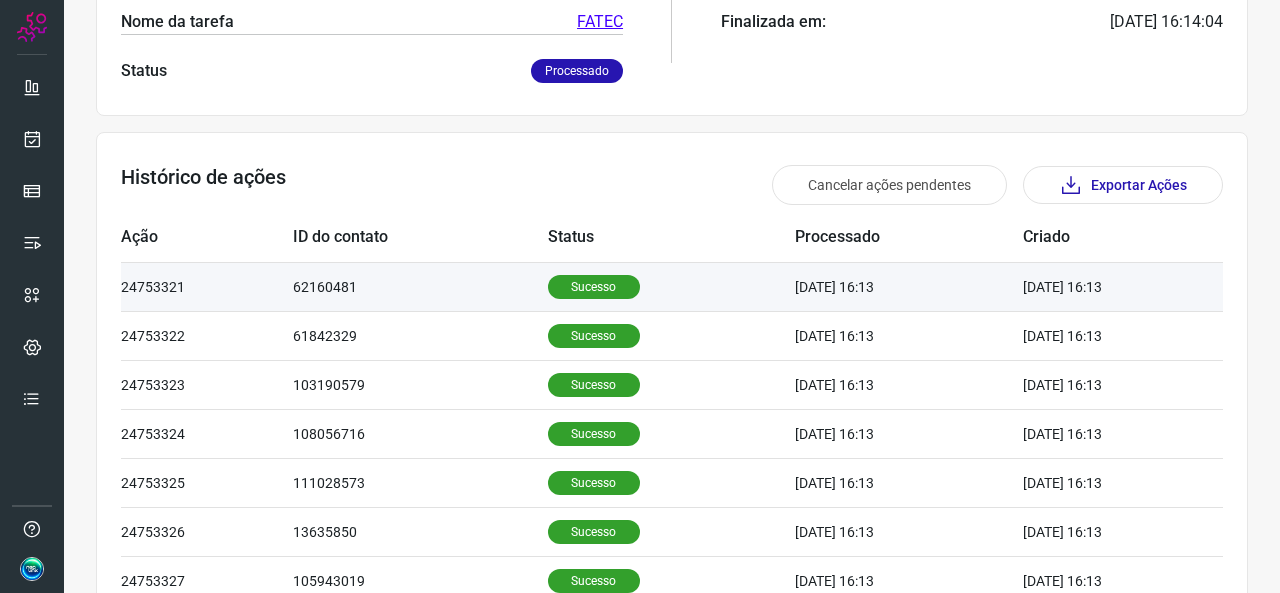 click on "62160481" at bounding box center (420, 286) 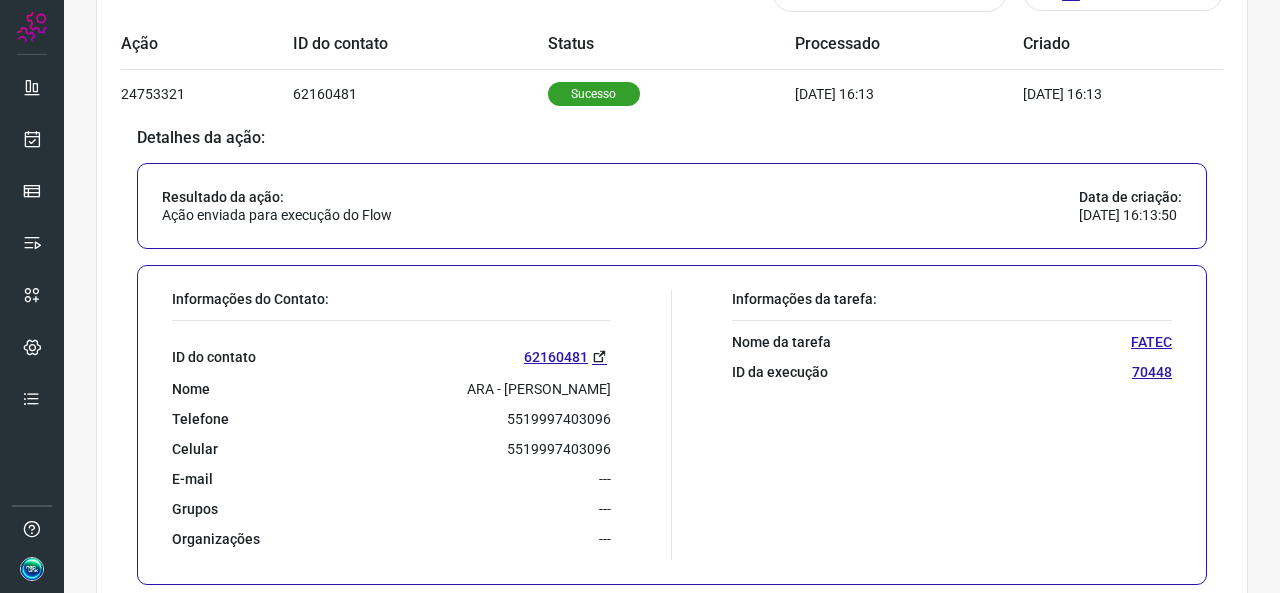 scroll, scrollTop: 664, scrollLeft: 0, axis: vertical 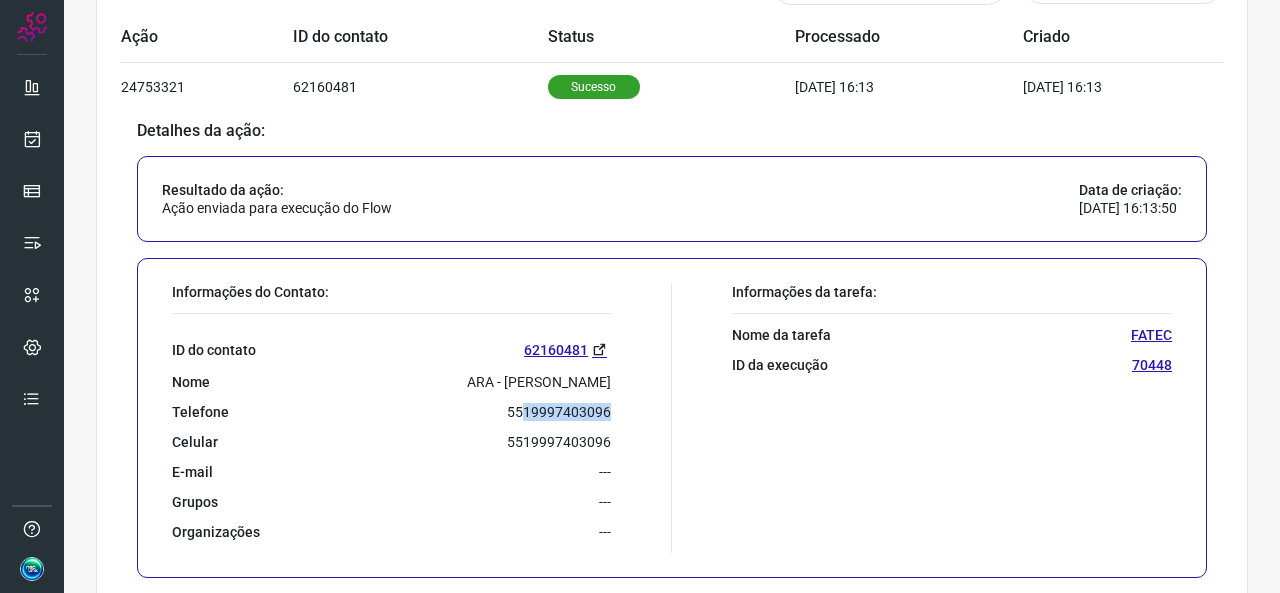 drag, startPoint x: 519, startPoint y: 413, endPoint x: 614, endPoint y: 411, distance: 95.02105 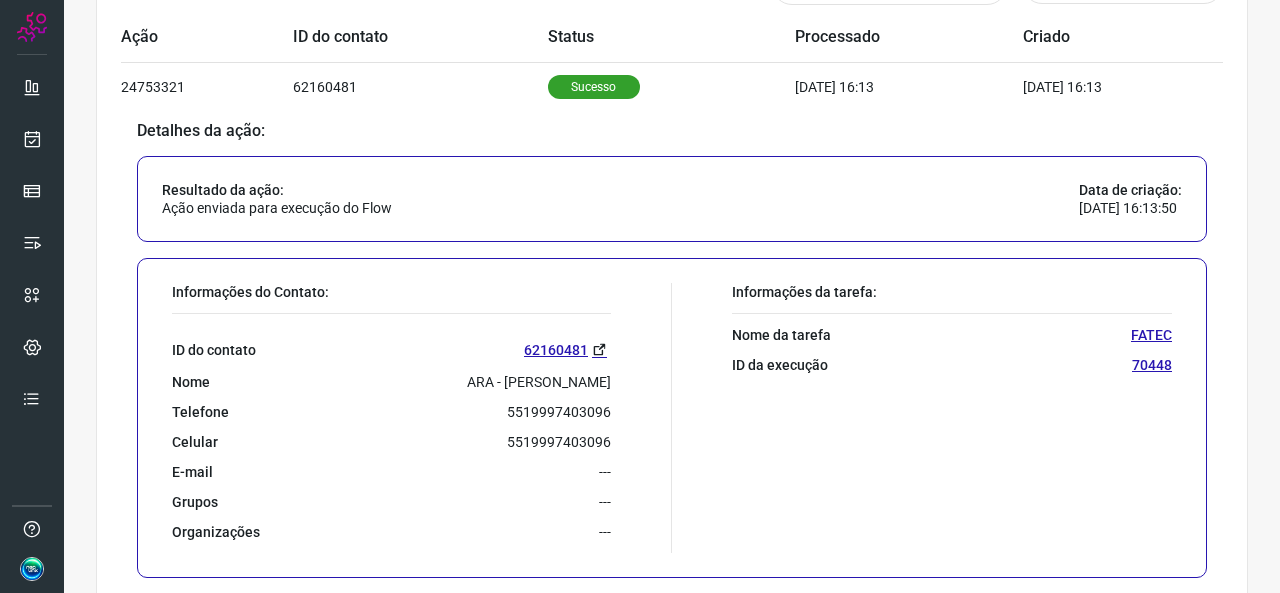 click on "Informações do Contato:  ID do contato 62160481  Nome ARA - [PERSON_NAME] Telefone 5519997403096 Celular [PHONE_NUMBER] E-mail --- Grupos --- Organizações --- Informações da tarefa: Nome da tarefa FATEC ID da execução 70448" at bounding box center [672, 418] 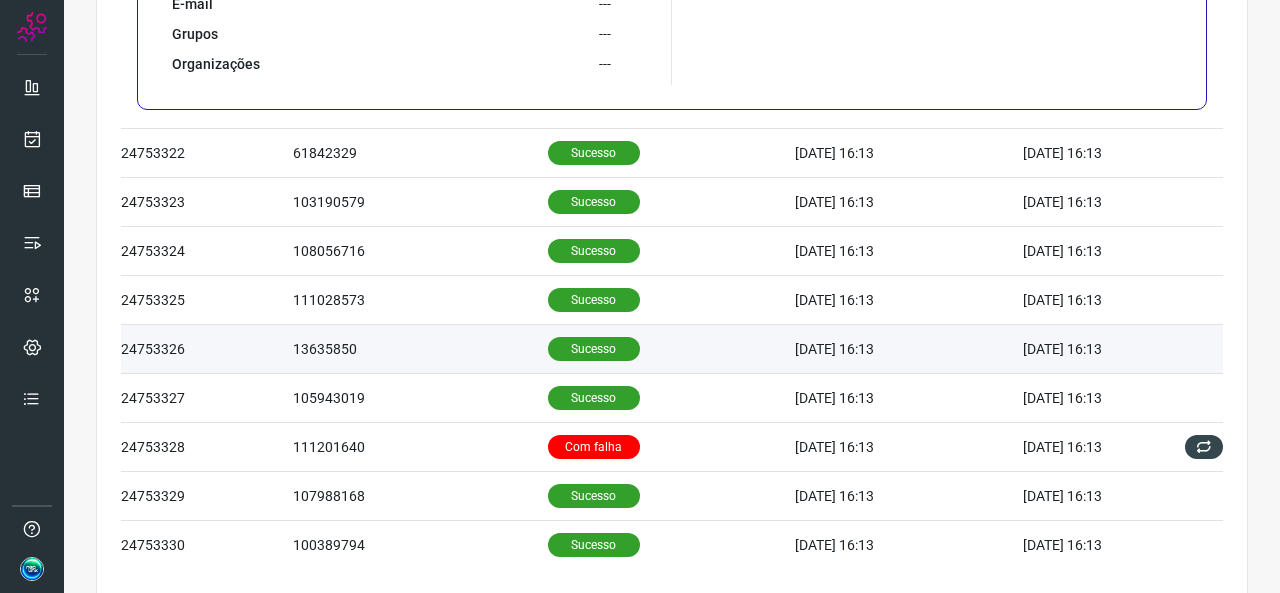 scroll, scrollTop: 1210, scrollLeft: 0, axis: vertical 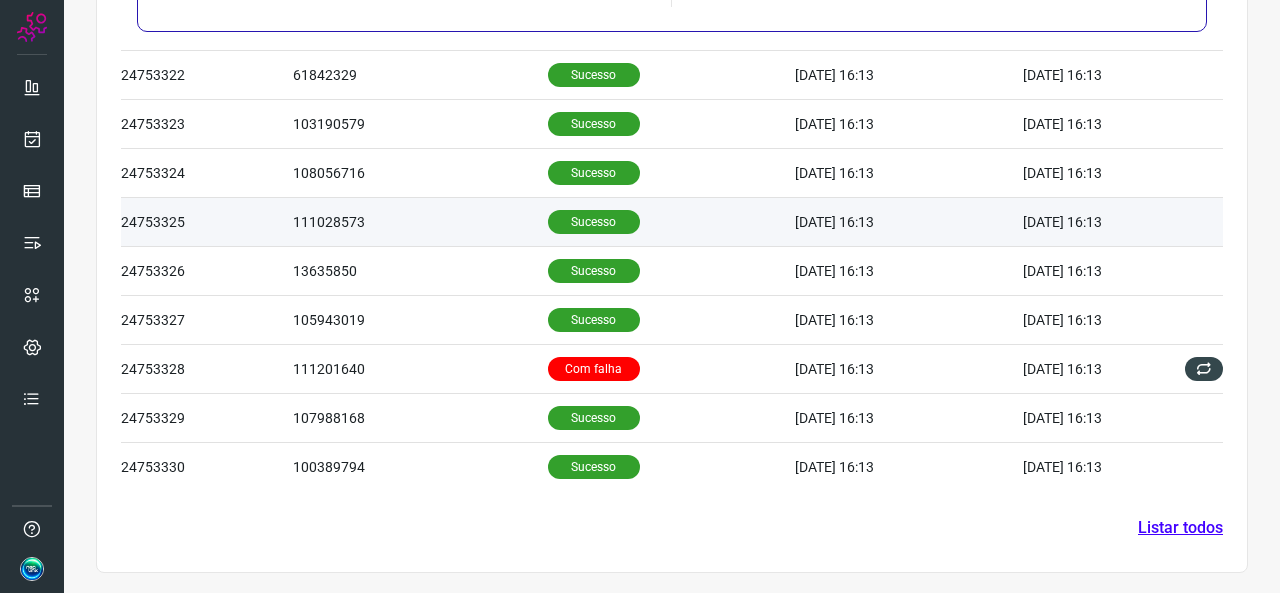 click on "[DATE] 16:13" at bounding box center (909, 222) 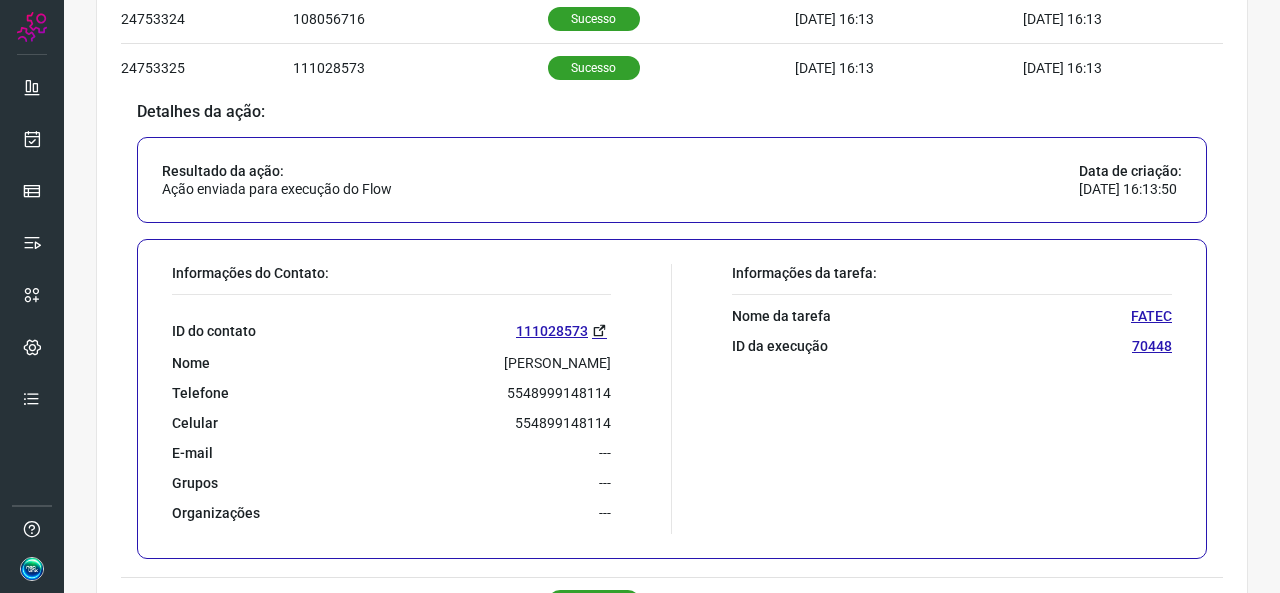 scroll, scrollTop: 1024, scrollLeft: 0, axis: vertical 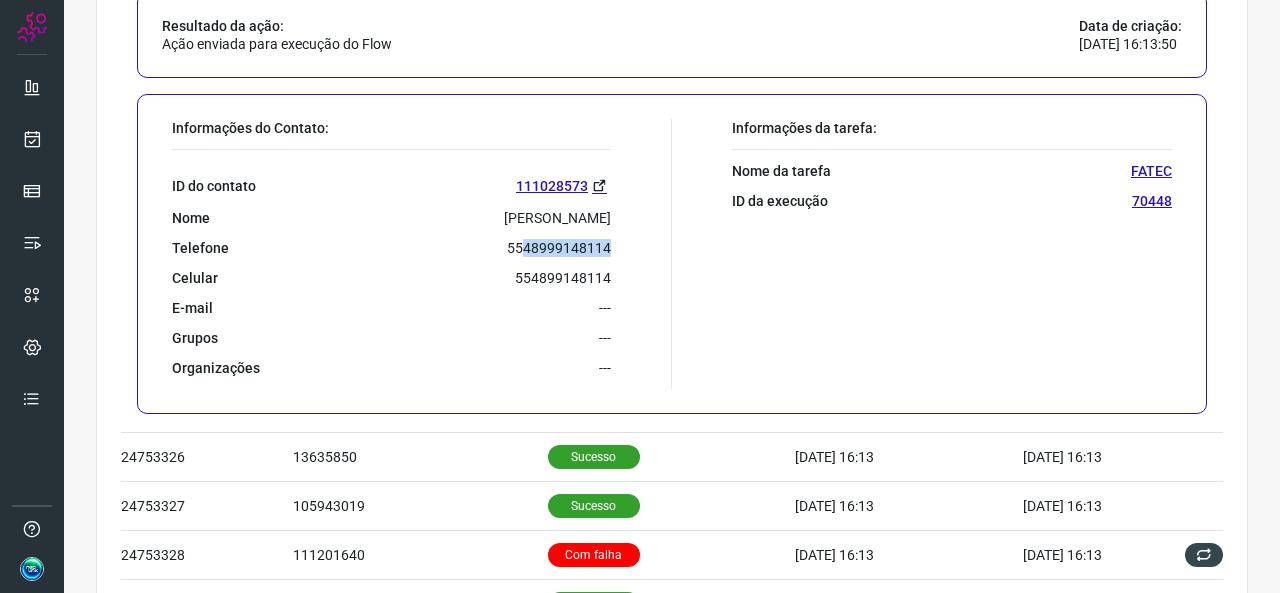 drag, startPoint x: 518, startPoint y: 250, endPoint x: 609, endPoint y: 243, distance: 91.26884 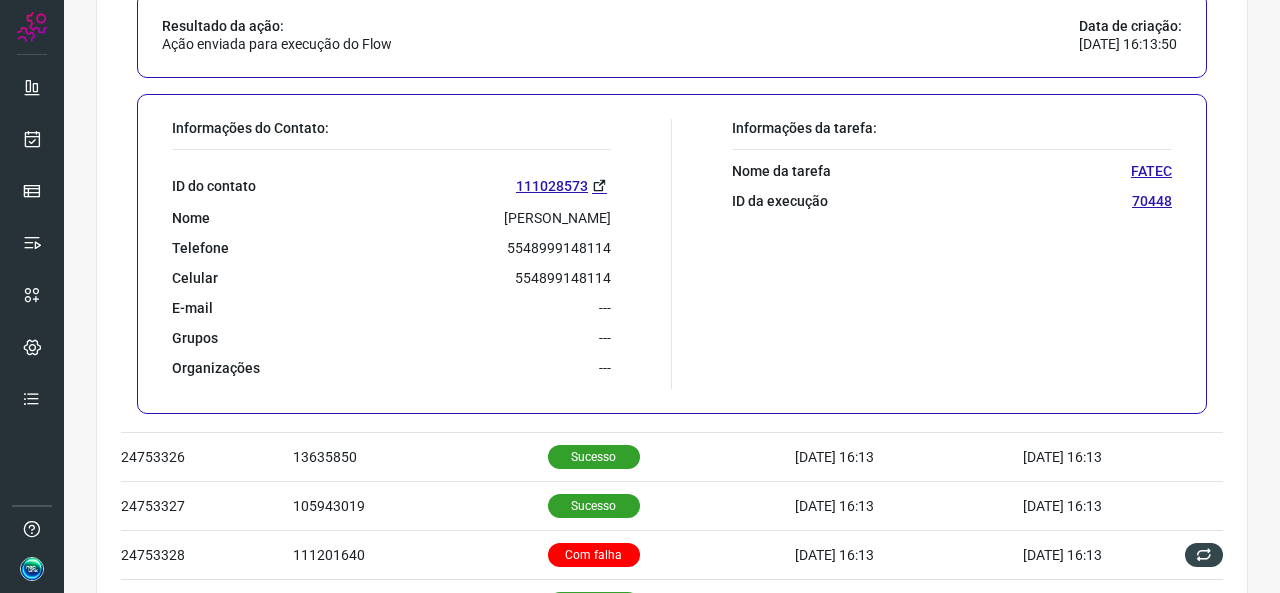 click on "Atividade  Últimas 24 horas  Total de ações 10 Ações com sucesso 9 Ações com falhas 1 Fila de execução 0 Dados básicos ID 70448 ID Tarefa 12336 Nome da tarefa FATEC Status Processado Segmento Contato Iniciada em: [DATE] 16:13:49 Finalizada em: [DATE] 16:14:04 Histórico de ações  Cancelar ações pendentes   Exportar Ações  Ação ID do contato Status Processado Criado 24753321 62160481 Sucesso [DATE] 16:13 [DATE] 16:13 Detalhes da ação: Resultado da ação: Ação enviada para execução do Flow Data de criação: [DATE] 16:13:50  Informações do Contato:  ID do contato 111028573  Nome [PERSON_NAME] Telefone 5548999148114 Celular [PHONE_NUMBER] E-mail --- Grupos --- Organizações --- Informações da tarefa: Nome da tarefa FATEC ID da execução 70448 24753322 61842329 Sucesso [DATE] 16:13 [DATE] 16:13 Detalhes da ação: Resultado da ação: Ação enviada para execução do Flow Data de criação: [DATE] 16:13:50  Informações do Contato:  ID do contato" at bounding box center (672, -91) 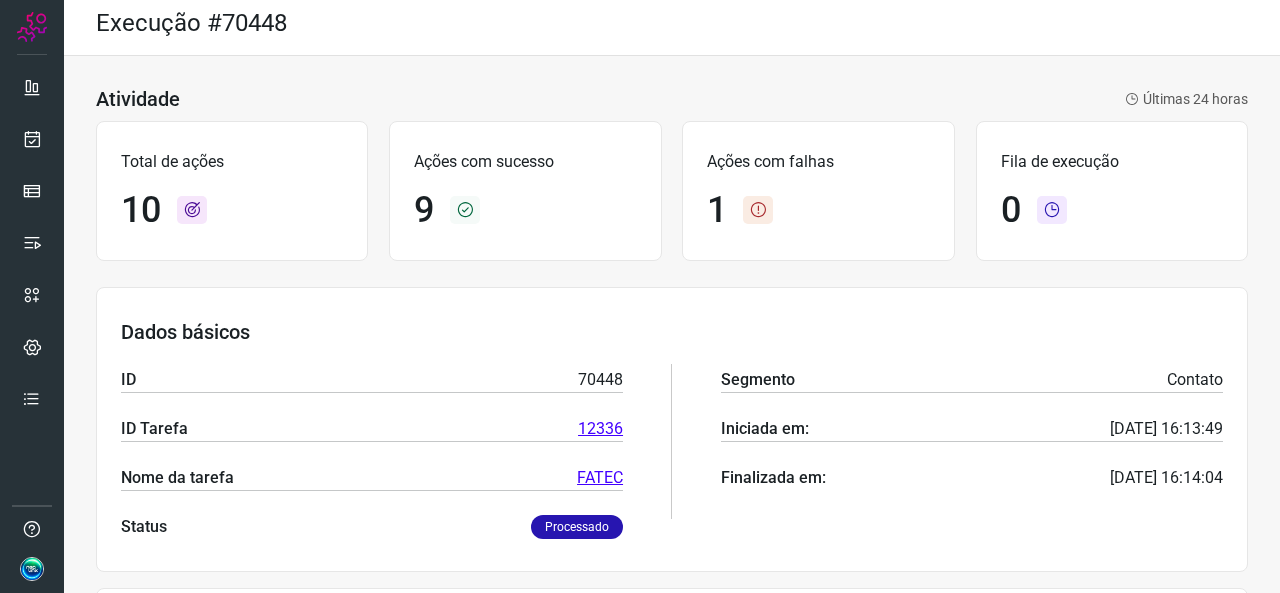scroll, scrollTop: 0, scrollLeft: 0, axis: both 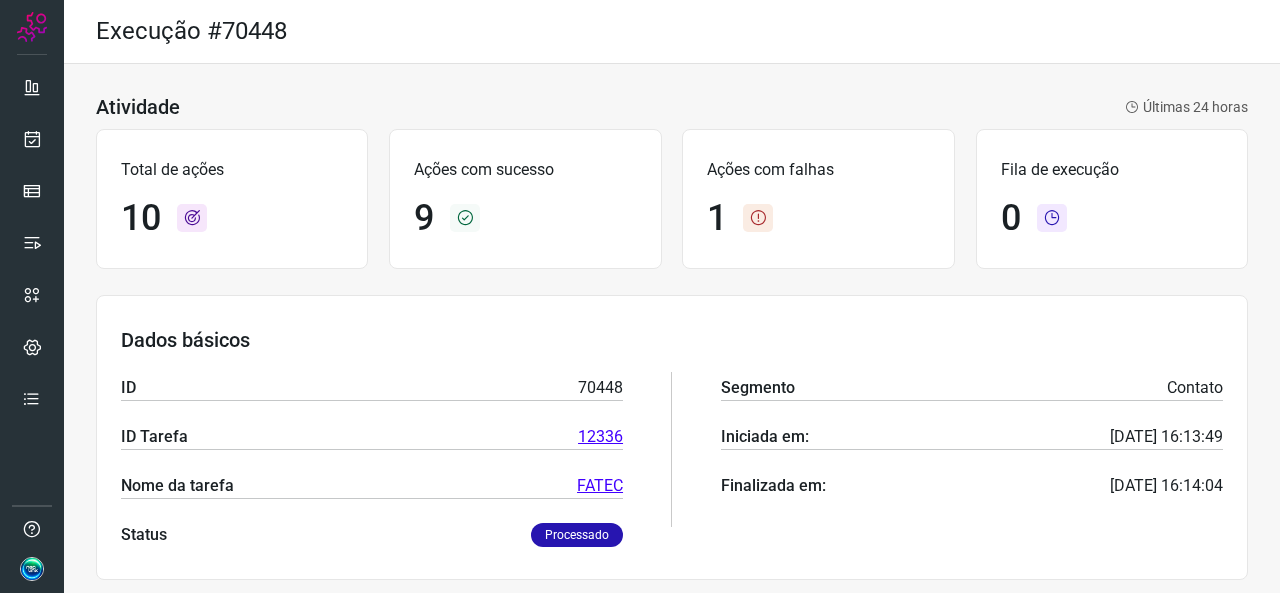 click on "9" at bounding box center (424, 218) 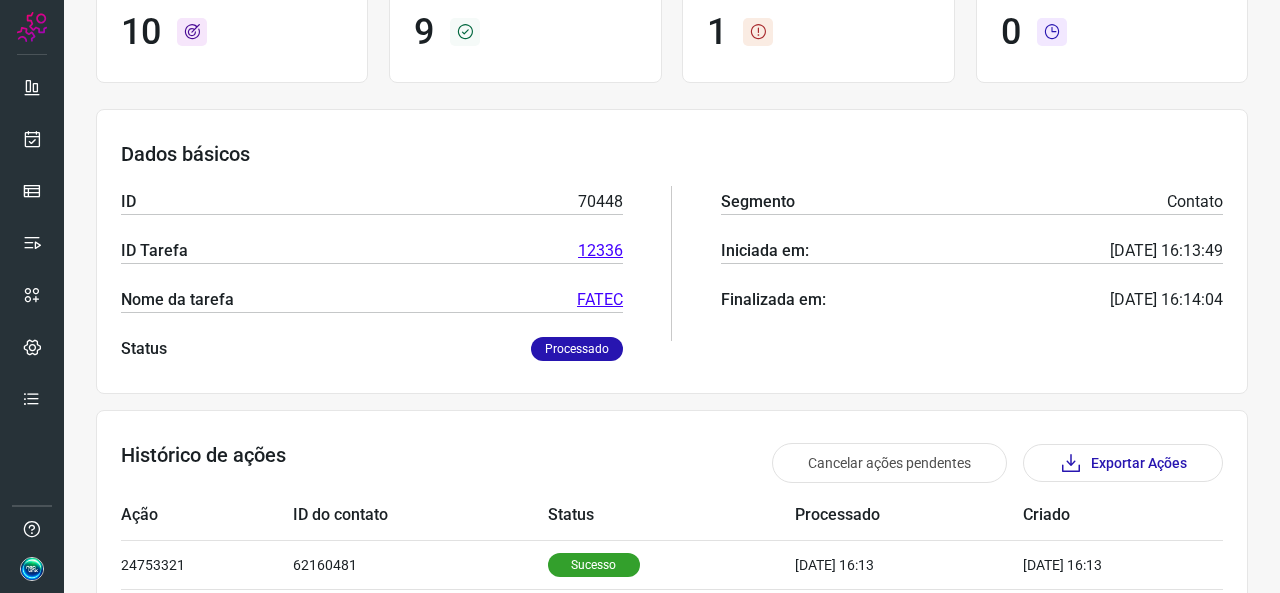 scroll, scrollTop: 0, scrollLeft: 0, axis: both 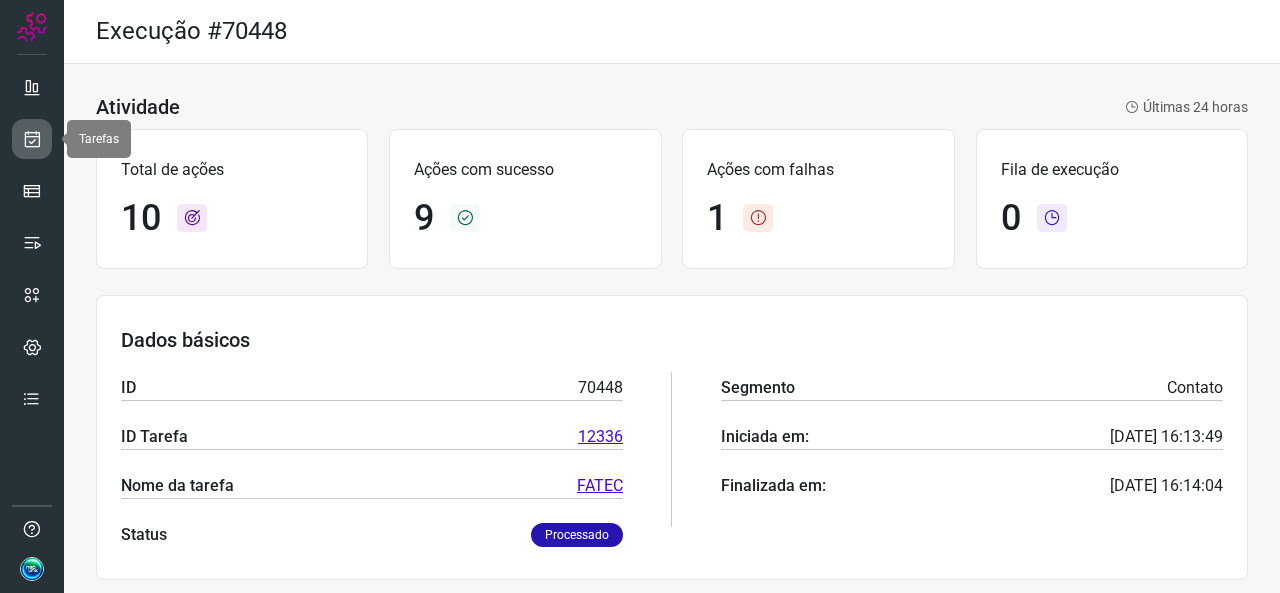 click at bounding box center [32, 139] 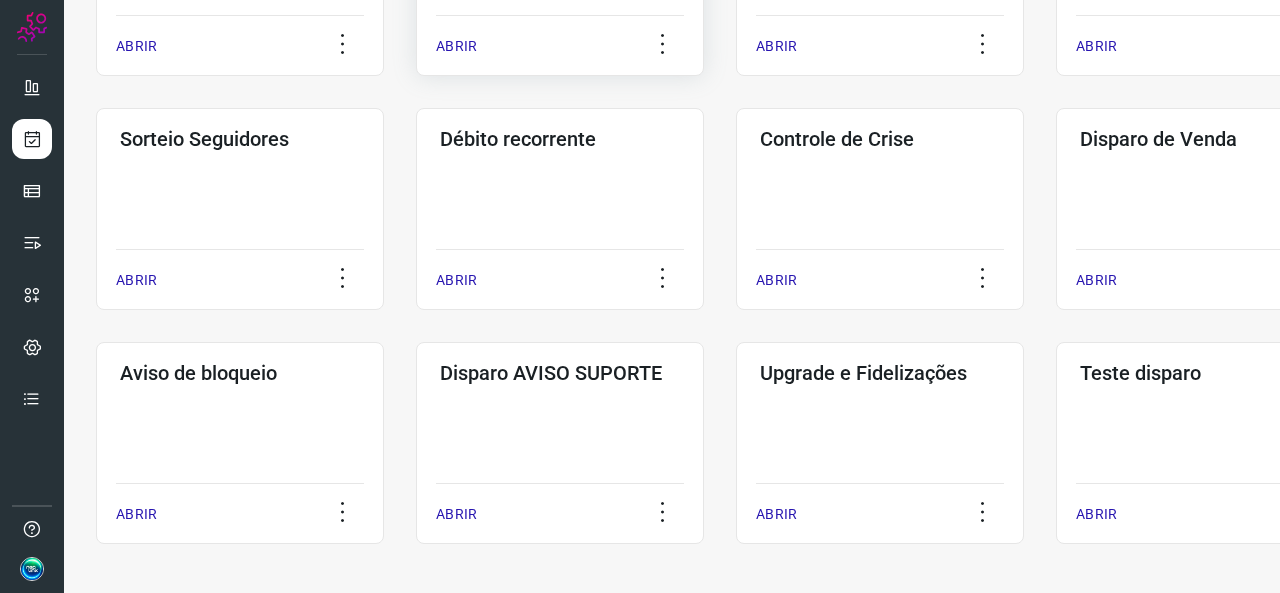 scroll, scrollTop: 520, scrollLeft: 0, axis: vertical 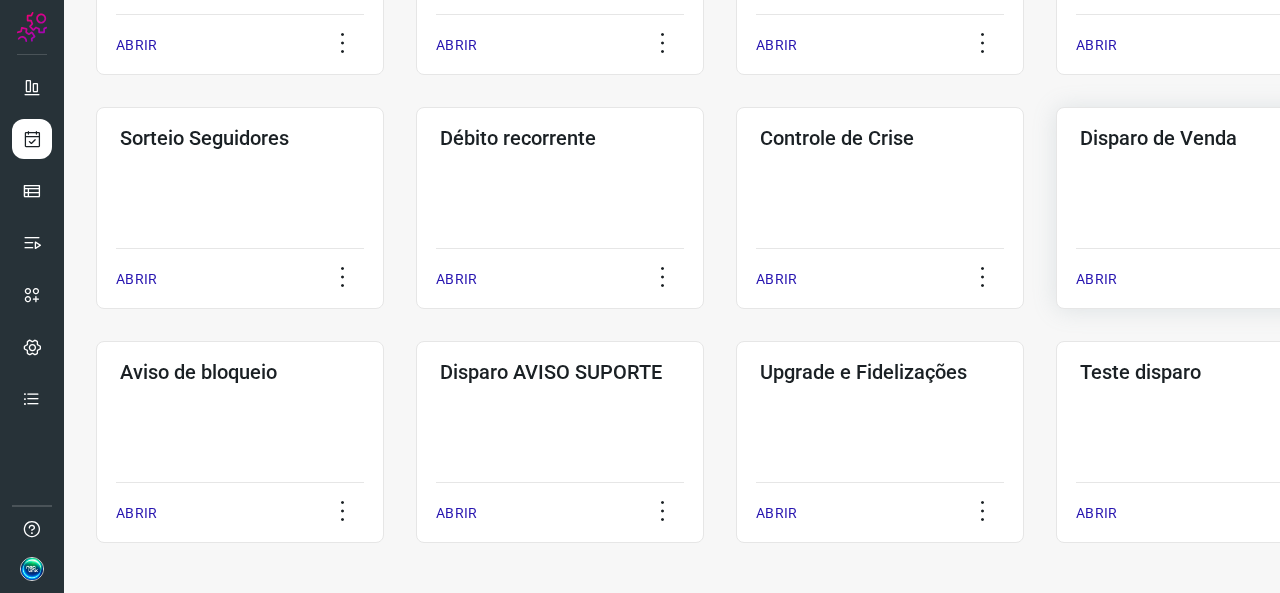 click on "Disparo de Venda  ABRIR" 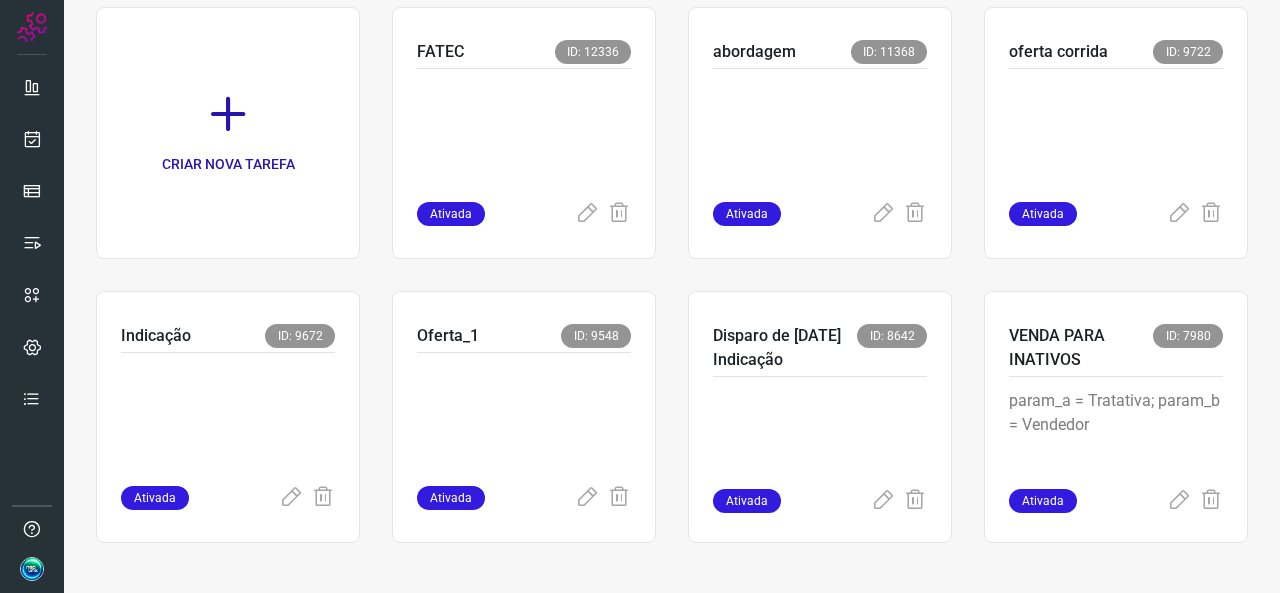 scroll, scrollTop: 52, scrollLeft: 0, axis: vertical 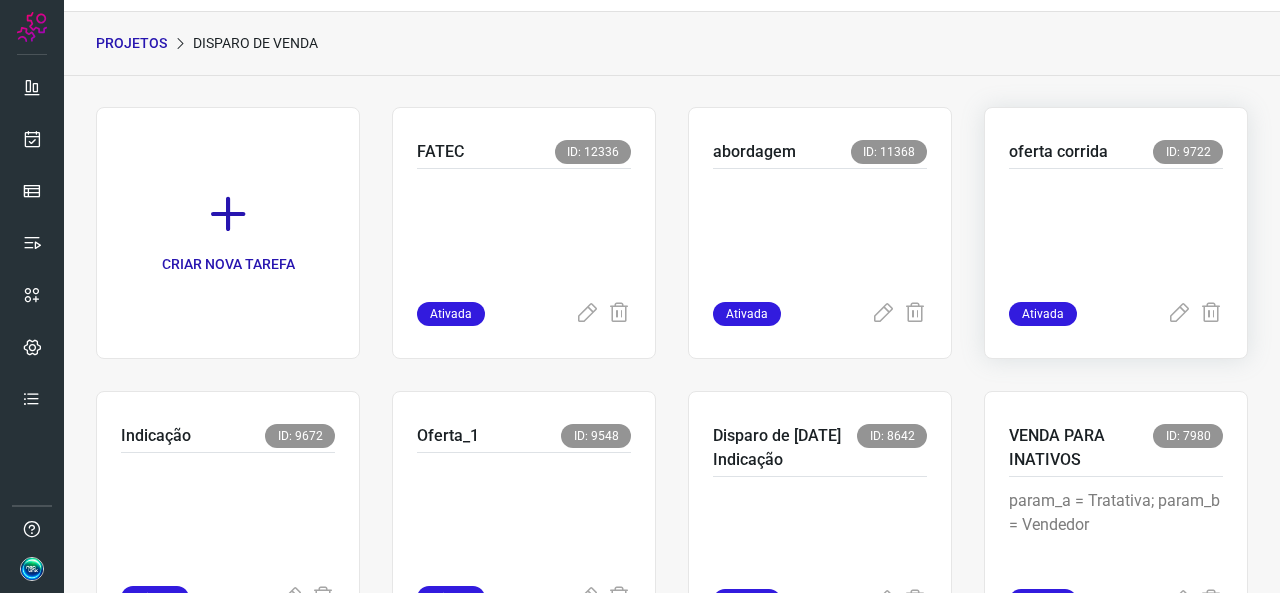 click at bounding box center [1116, 235] 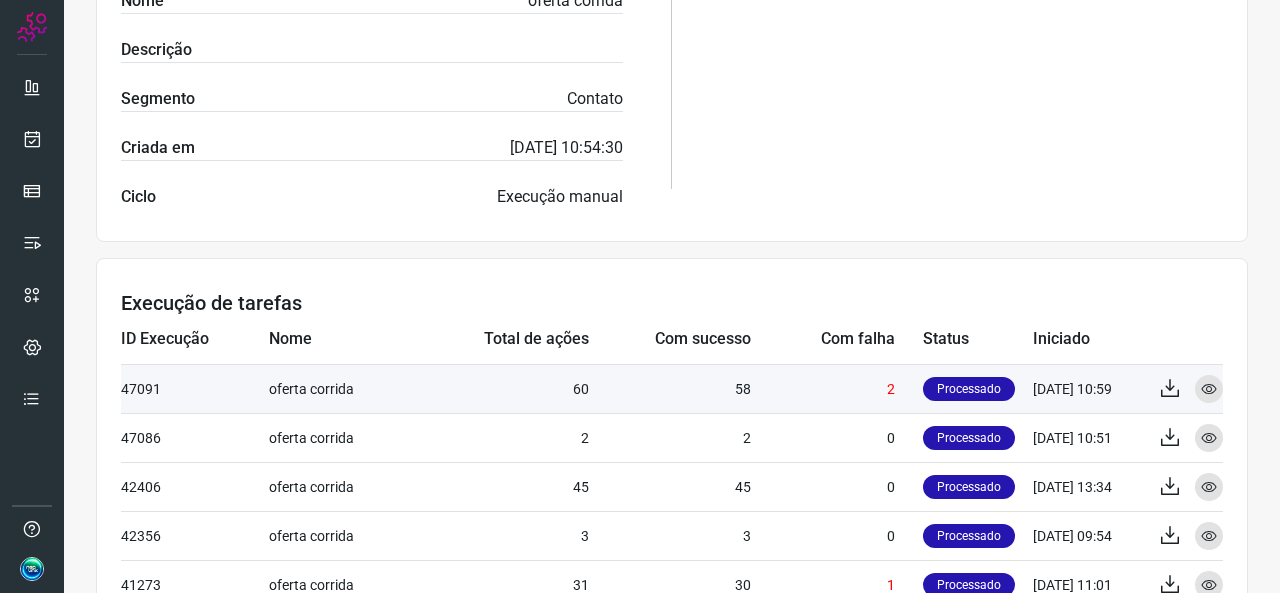 scroll, scrollTop: 652, scrollLeft: 0, axis: vertical 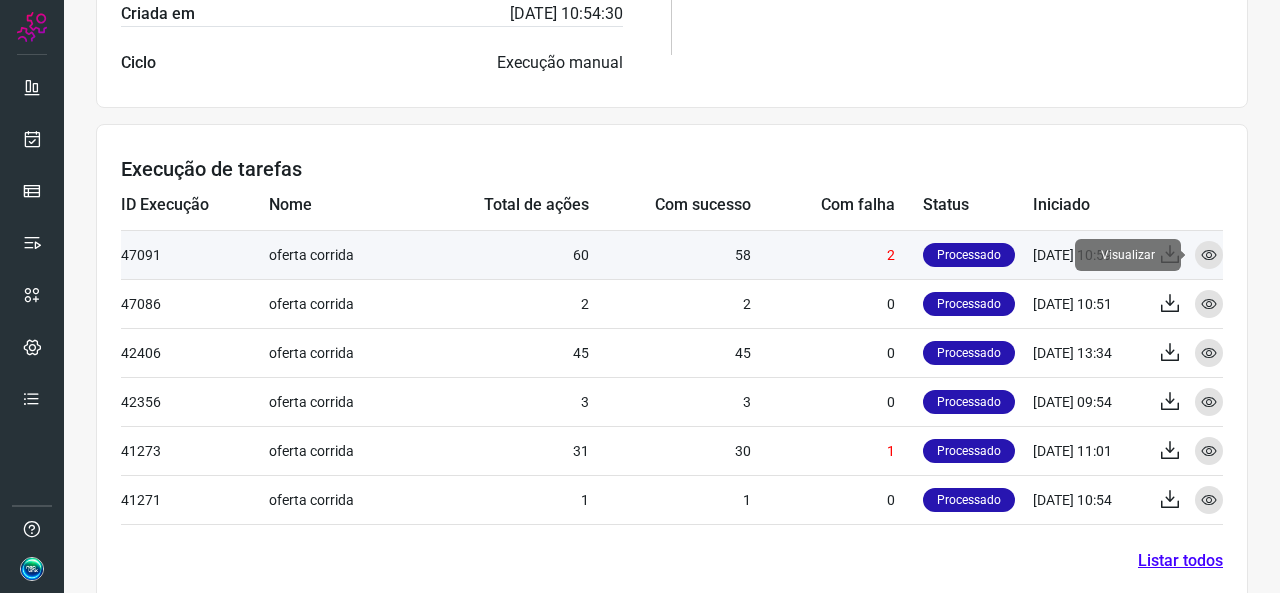 click at bounding box center [1209, 255] 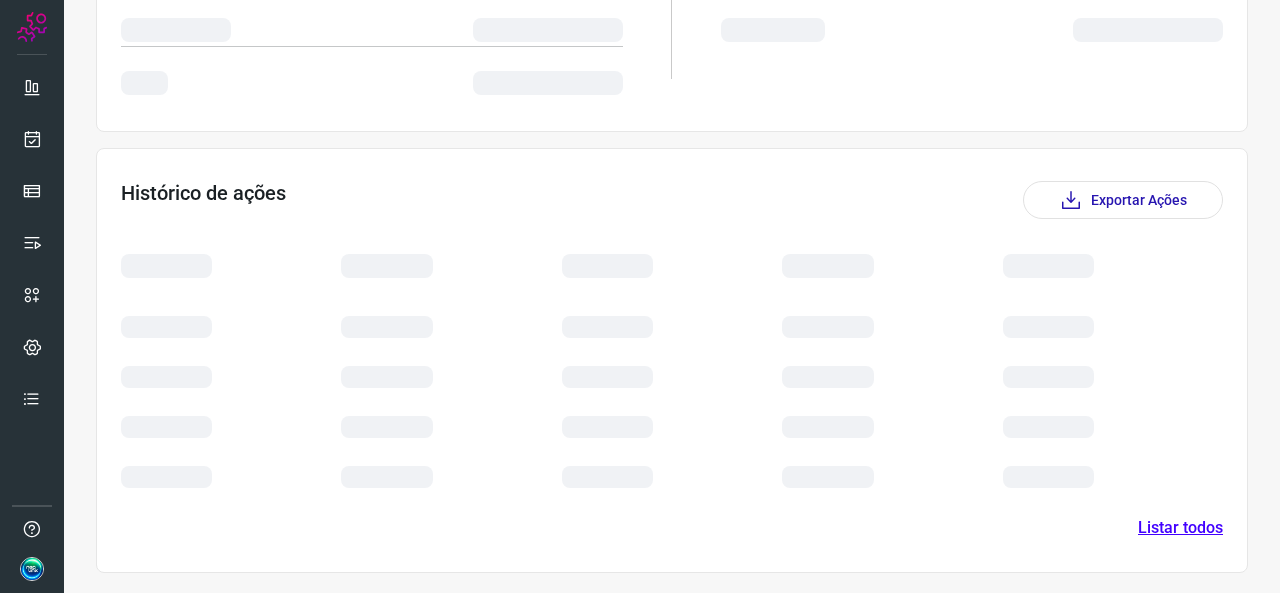 scroll, scrollTop: 464, scrollLeft: 0, axis: vertical 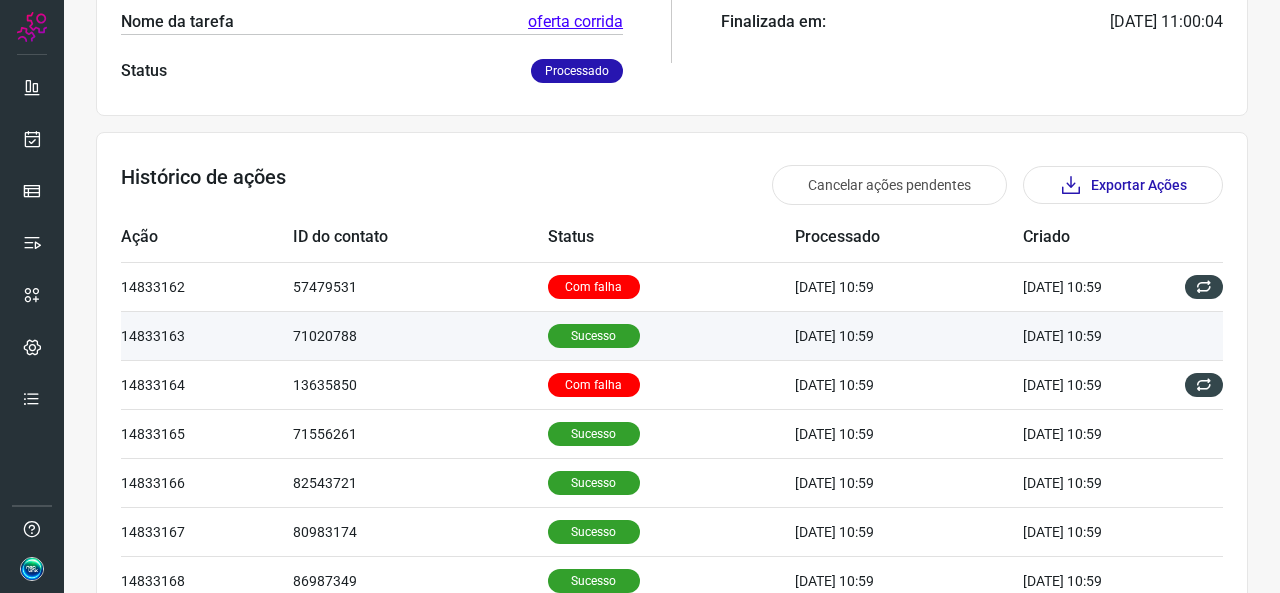 drag, startPoint x: 591, startPoint y: 329, endPoint x: 604, endPoint y: 341, distance: 17.691807 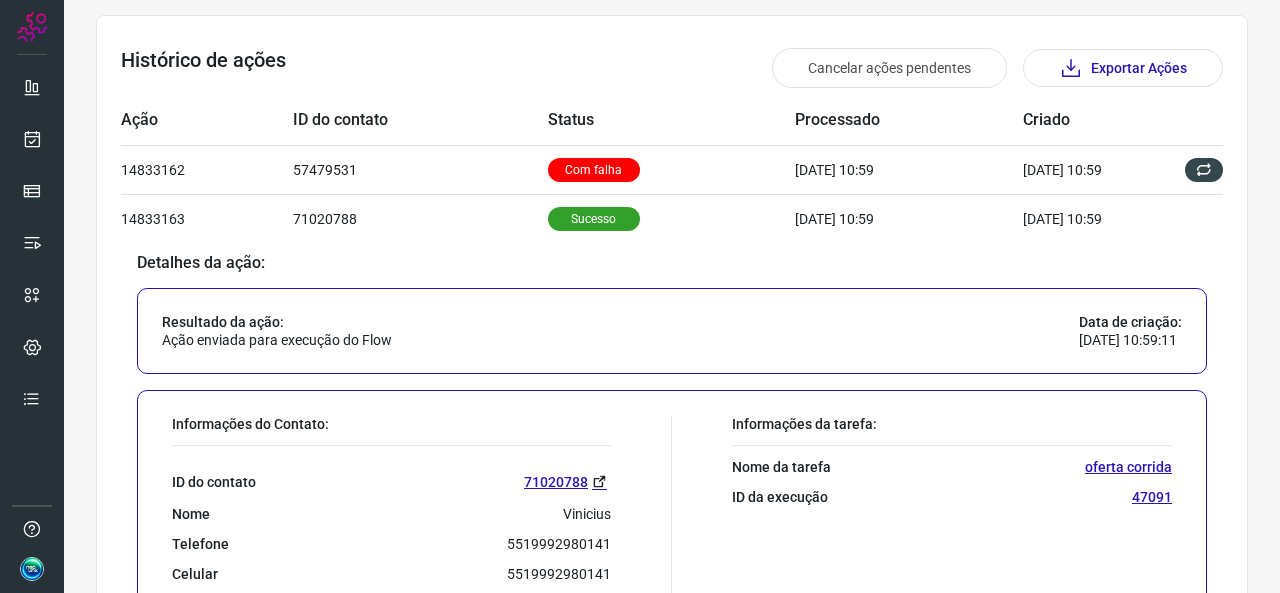 scroll, scrollTop: 764, scrollLeft: 0, axis: vertical 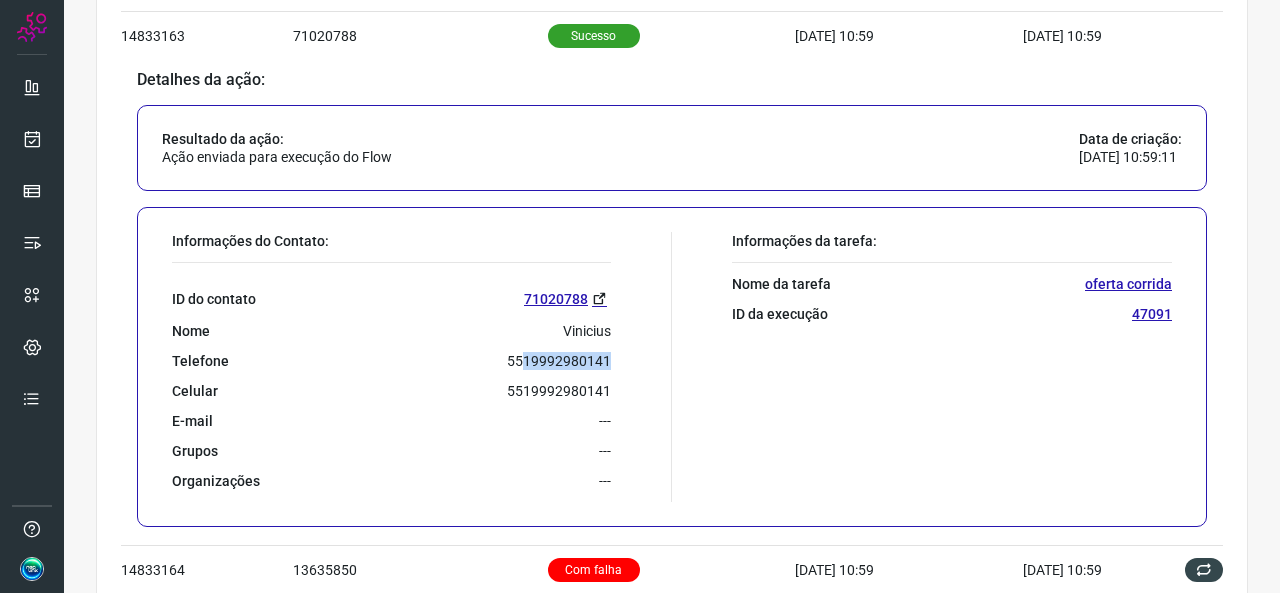 drag, startPoint x: 515, startPoint y: 359, endPoint x: 599, endPoint y: 363, distance: 84.095184 